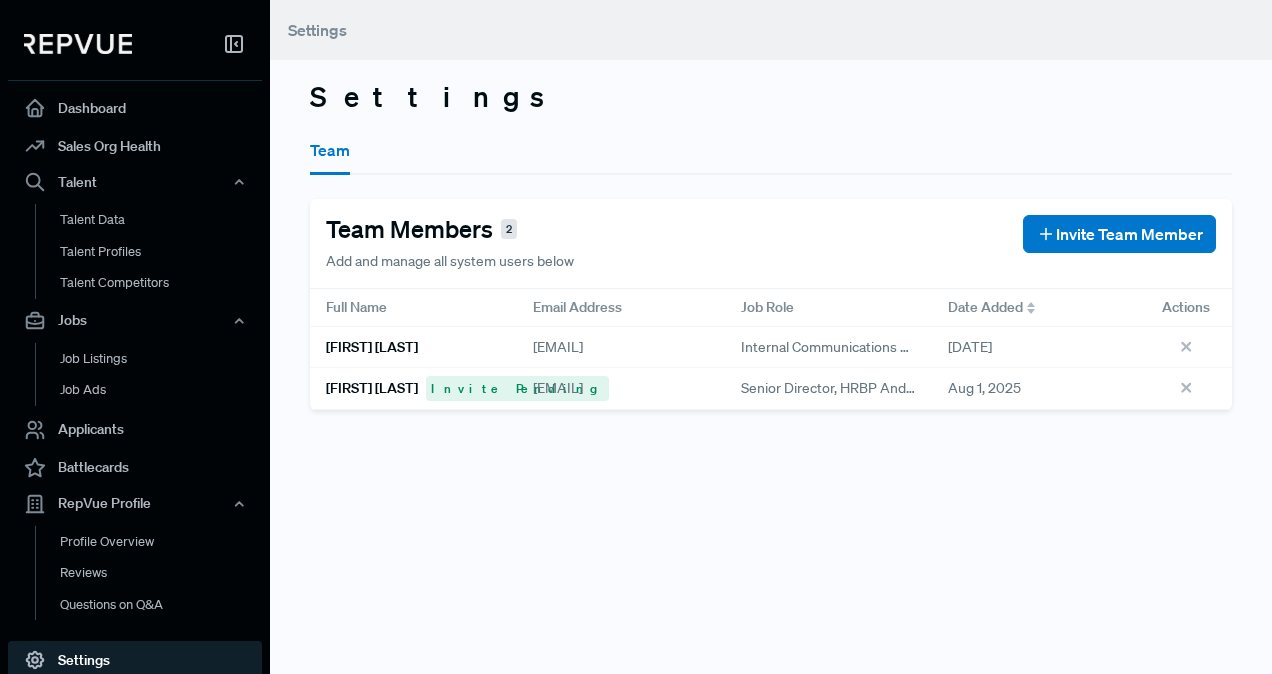 scroll, scrollTop: 0, scrollLeft: 0, axis: both 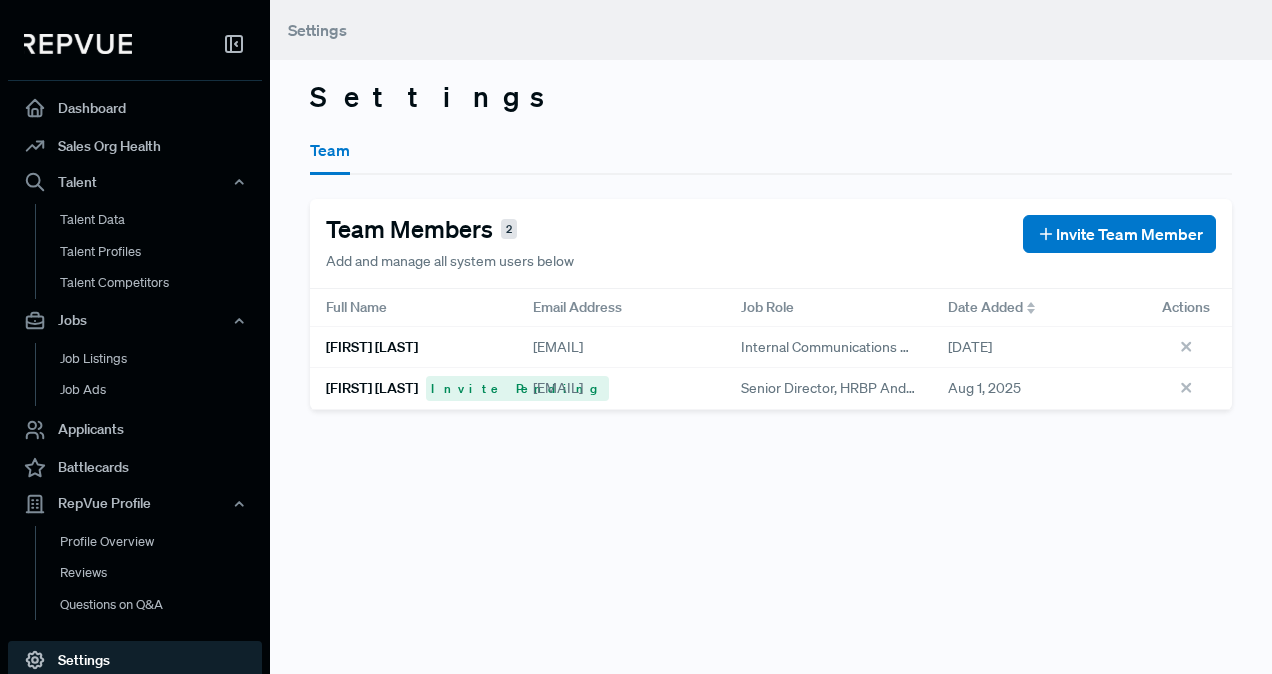 click on "Settings Team Team Members 2 Add and manage all system users below Invite Team Member Full Name Email Address Job Role Date Added Actions [FIRST] [LAST] [EMAIL] Internal Communications Lead [DATE] [FIRST] [LAST] Invite Pending [EMAIL] Senior Director, HRBP and Talent [DATE]" at bounding box center [771, 337] 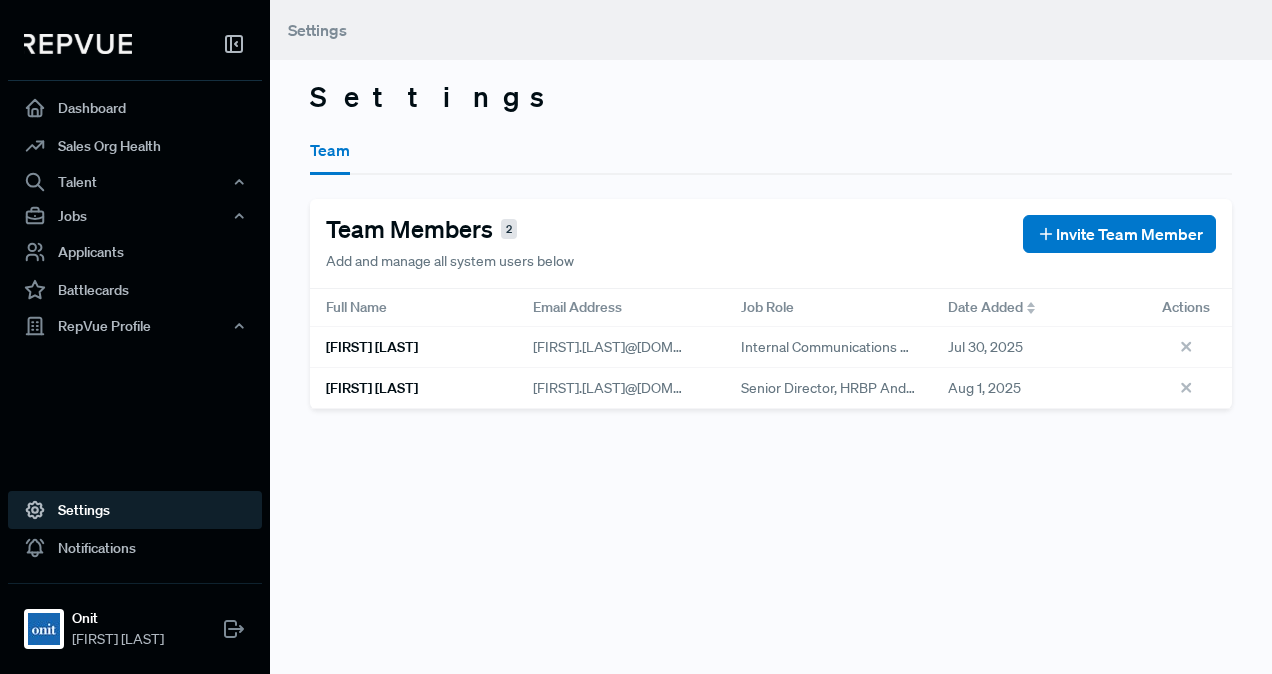 scroll, scrollTop: 0, scrollLeft: 0, axis: both 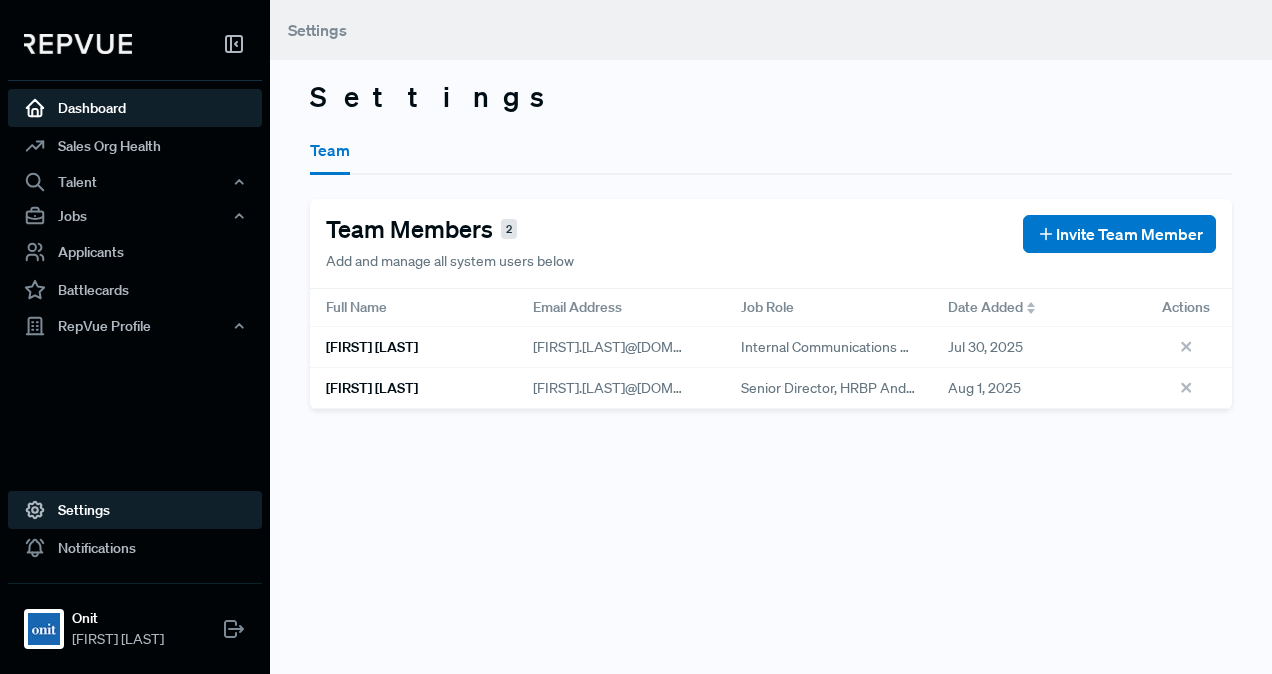 click on "Dashboard" at bounding box center [135, 108] 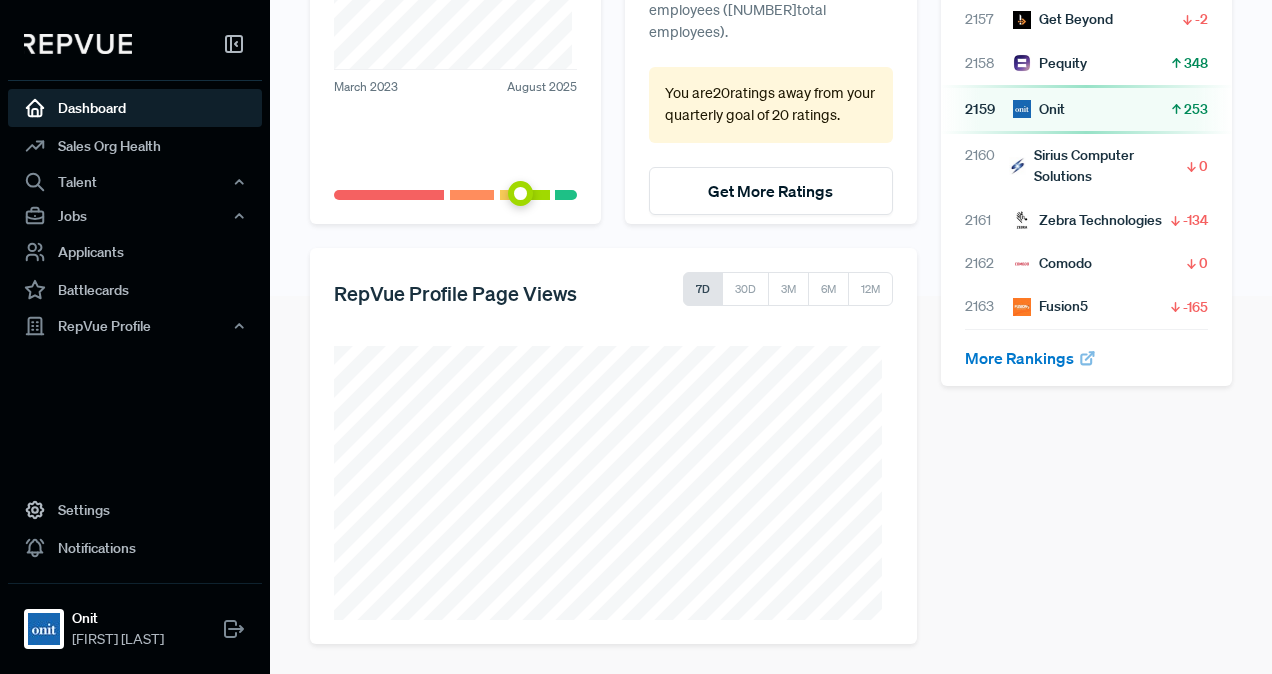 scroll, scrollTop: 0, scrollLeft: 0, axis: both 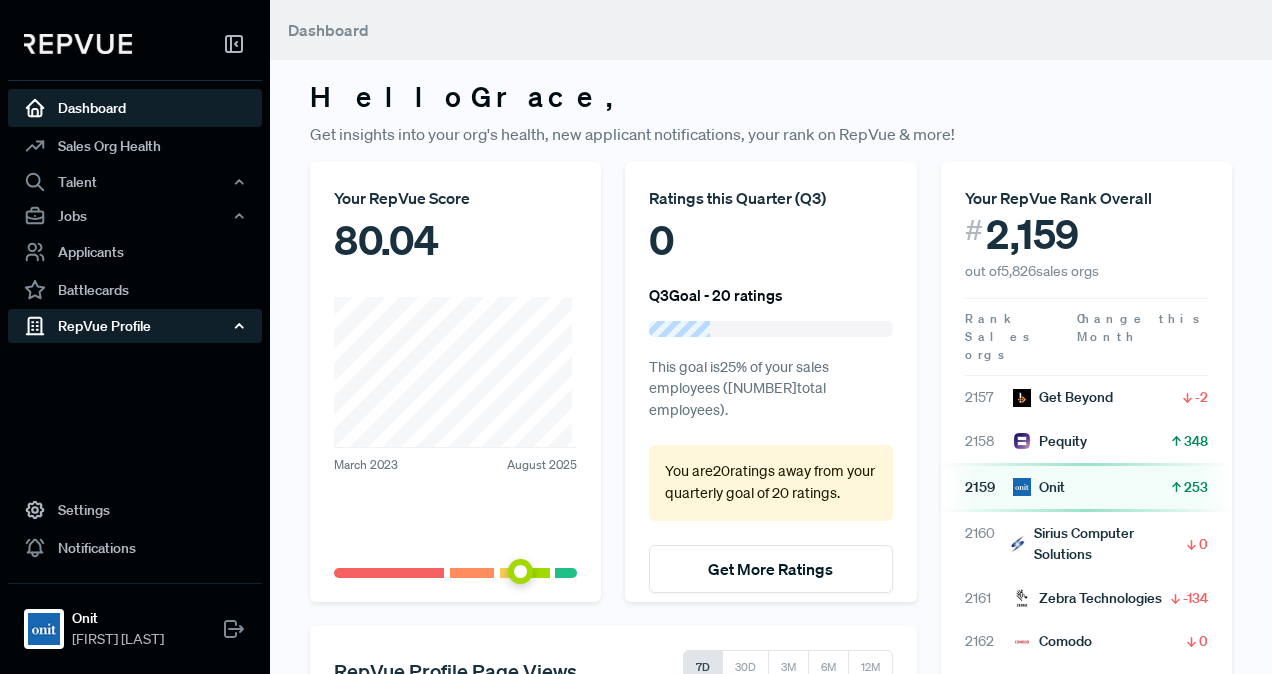 click on "RepVue Profile" at bounding box center (135, 326) 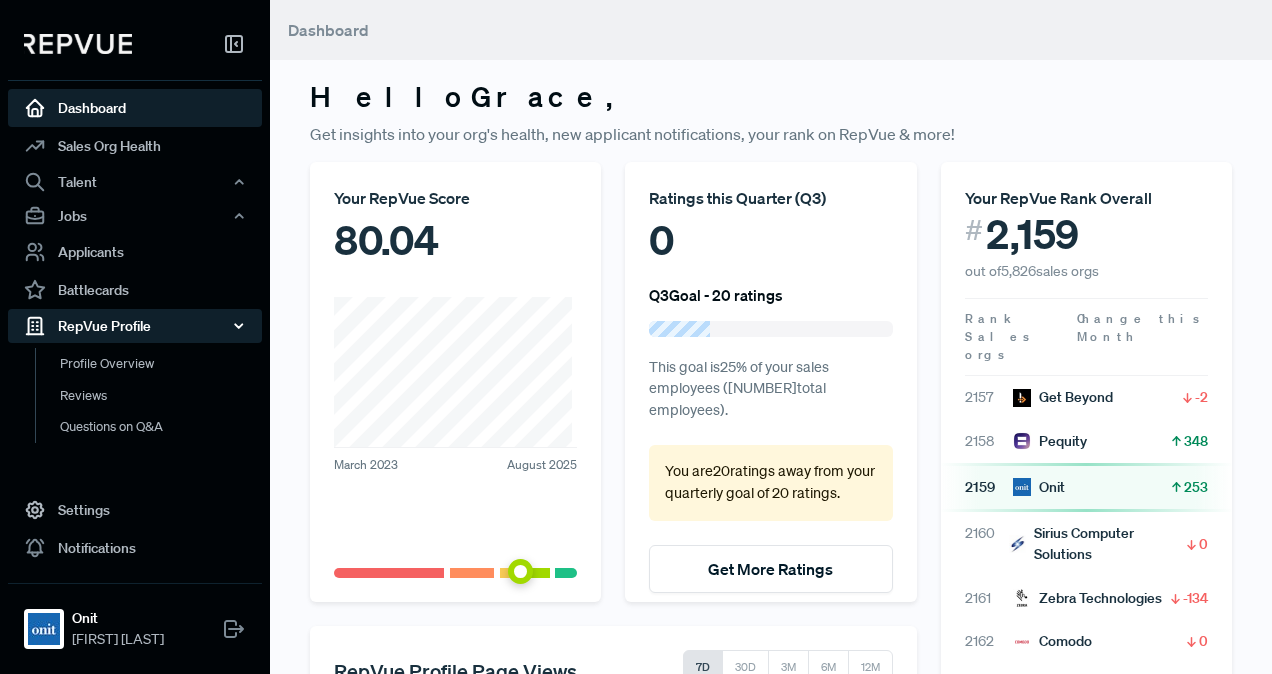 click on "RepVue Profile" at bounding box center (135, 326) 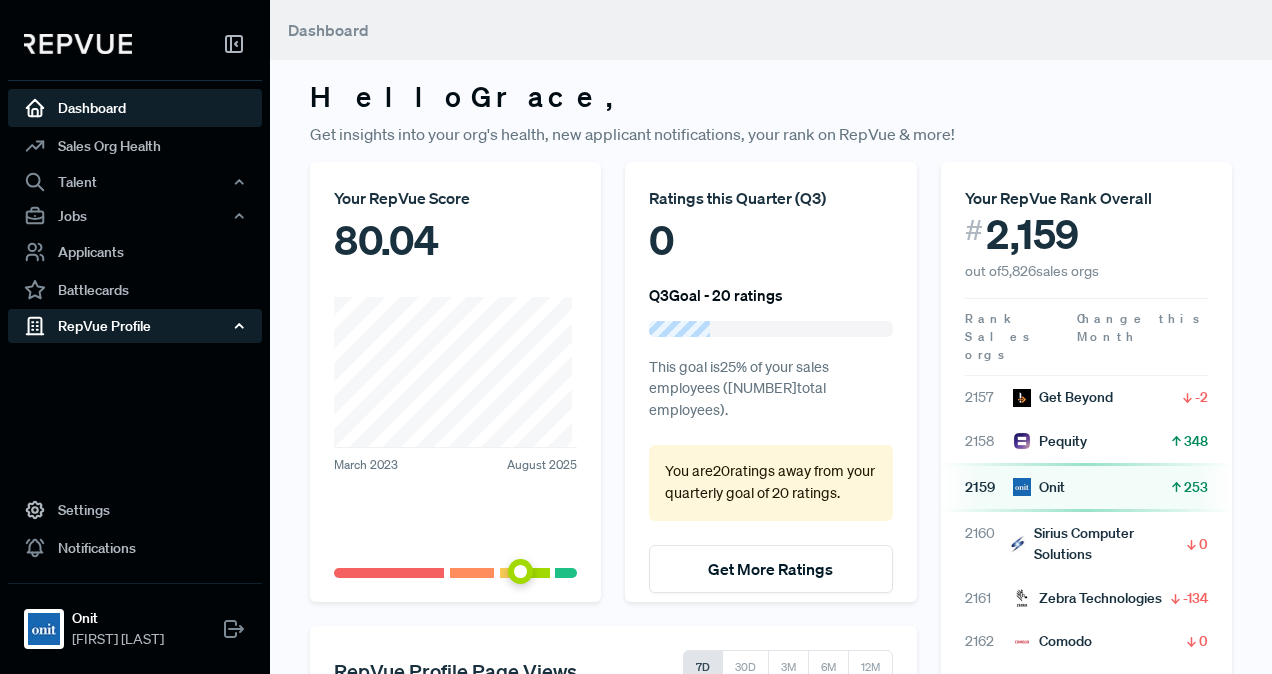 click on "RepVue Profile" at bounding box center [135, 326] 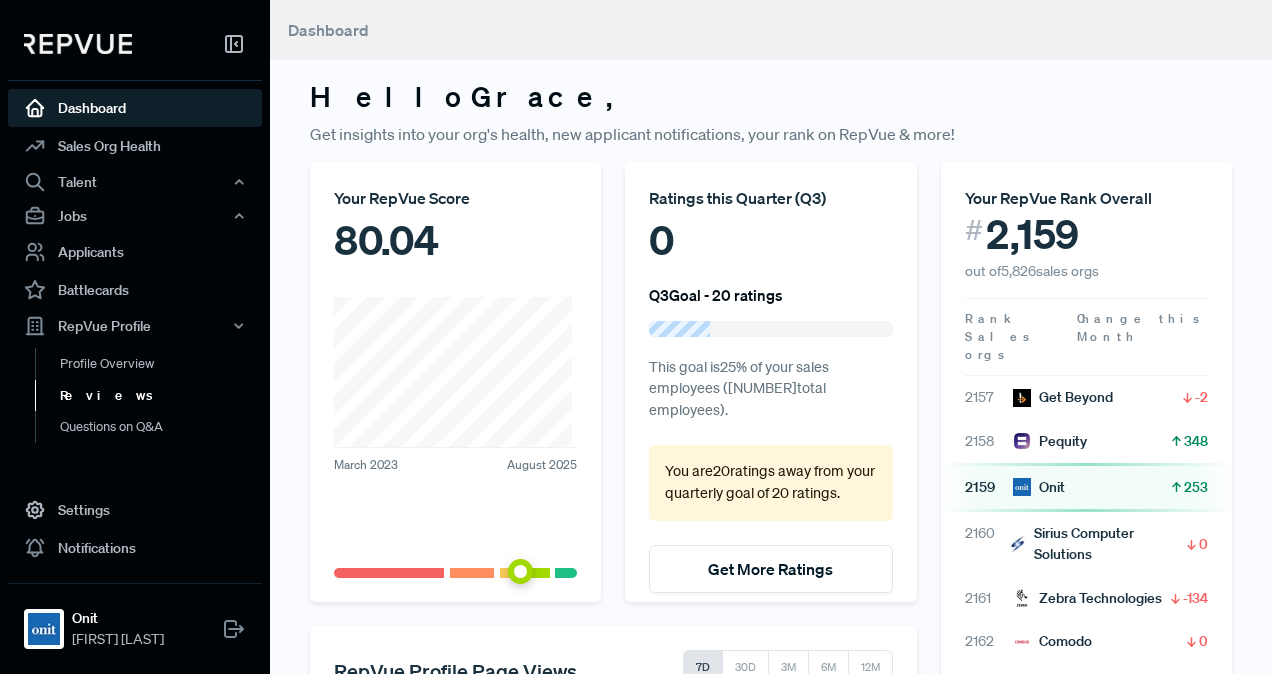 click on "Reviews" at bounding box center [162, 396] 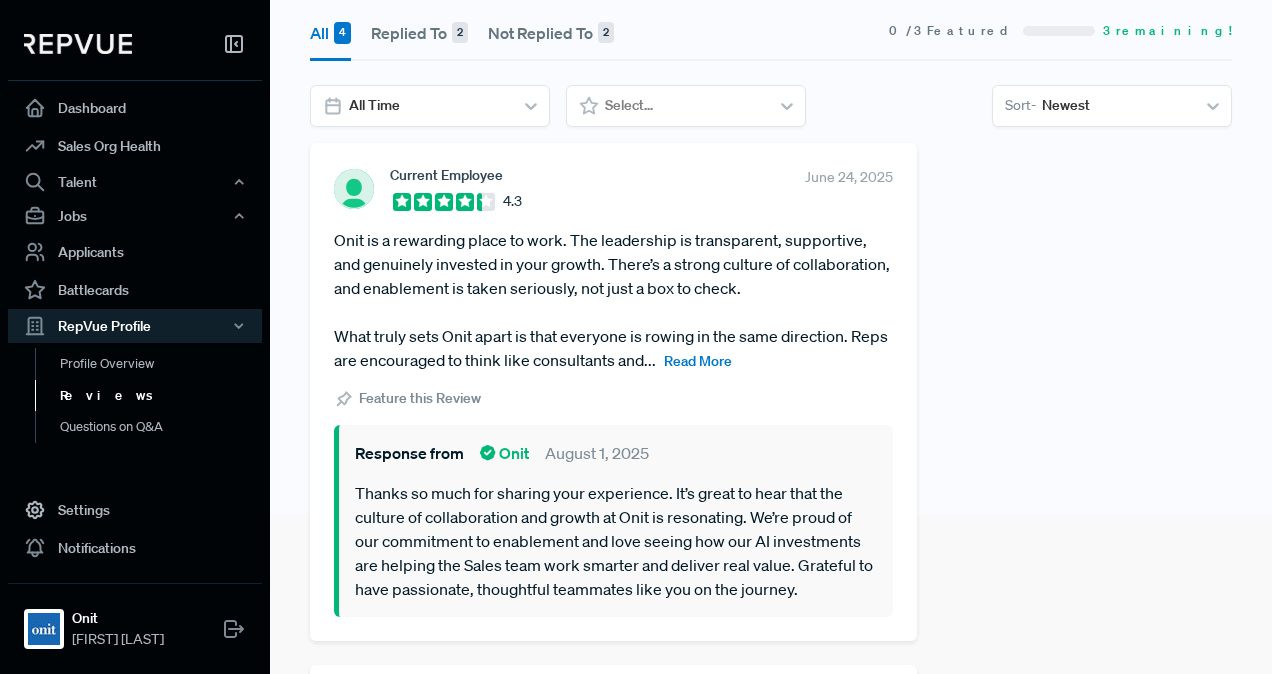 scroll, scrollTop: 161, scrollLeft: 0, axis: vertical 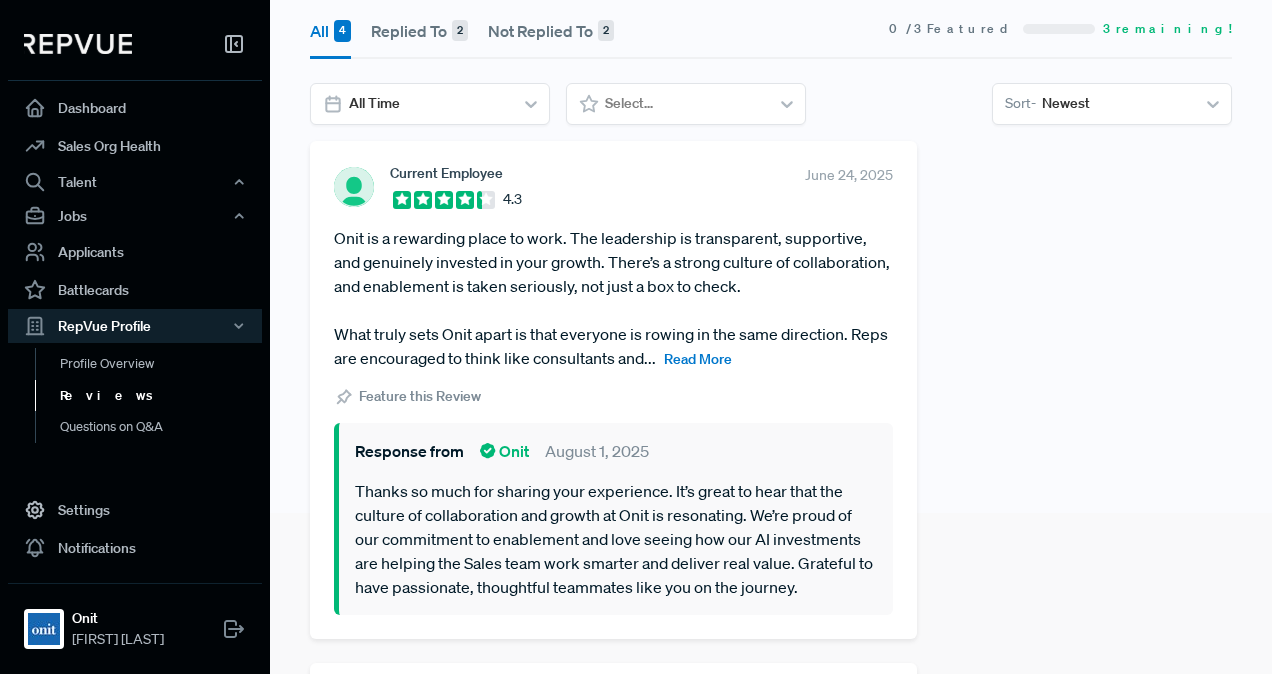click on "Read More" at bounding box center (698, 359) 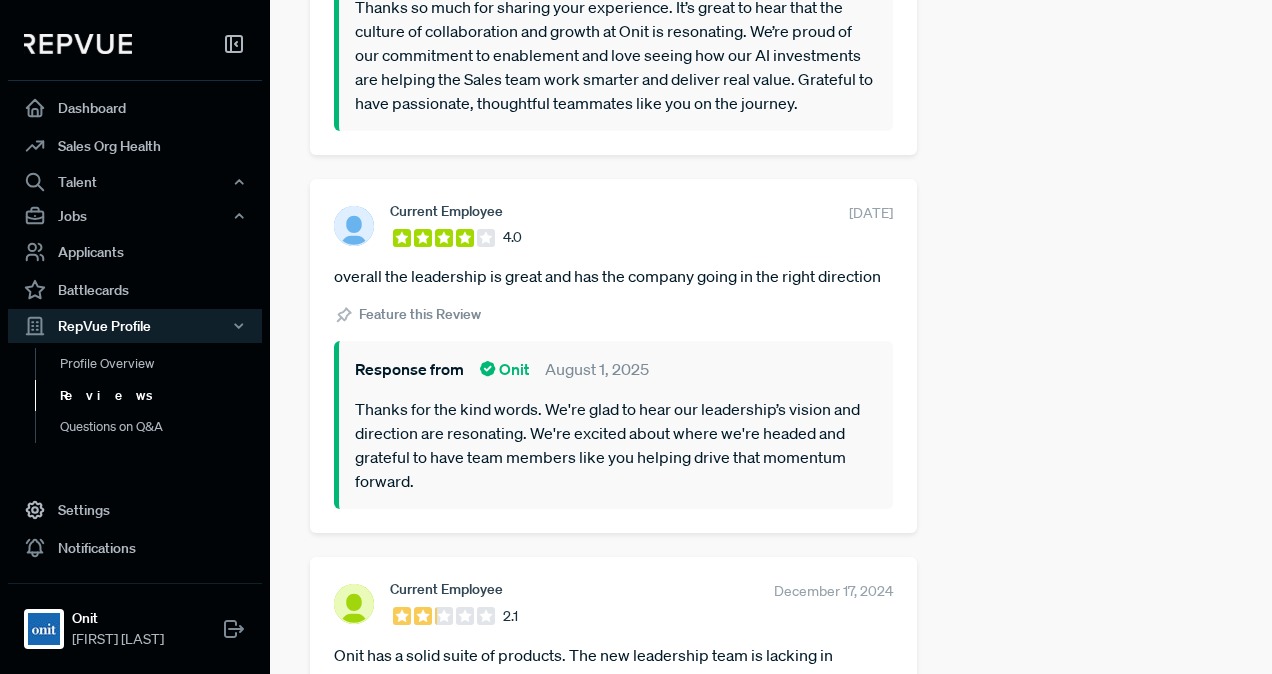 scroll, scrollTop: 1219, scrollLeft: 0, axis: vertical 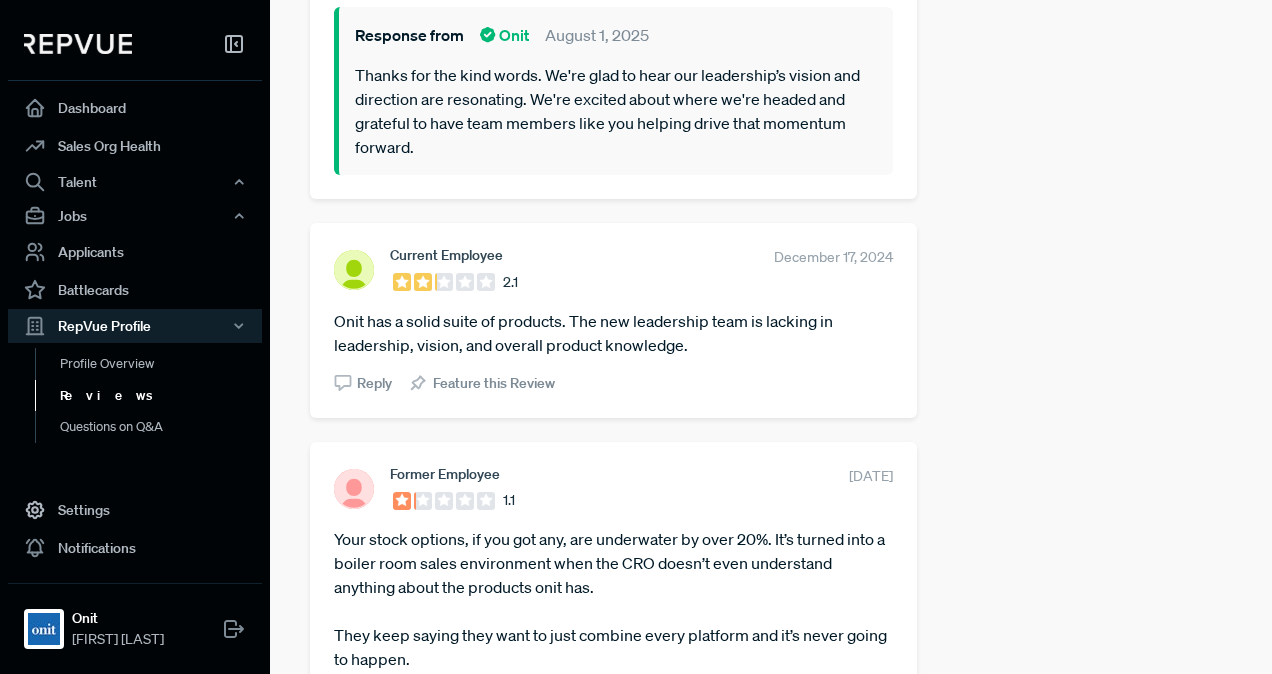 click on "December 17, 2024" at bounding box center [833, 257] 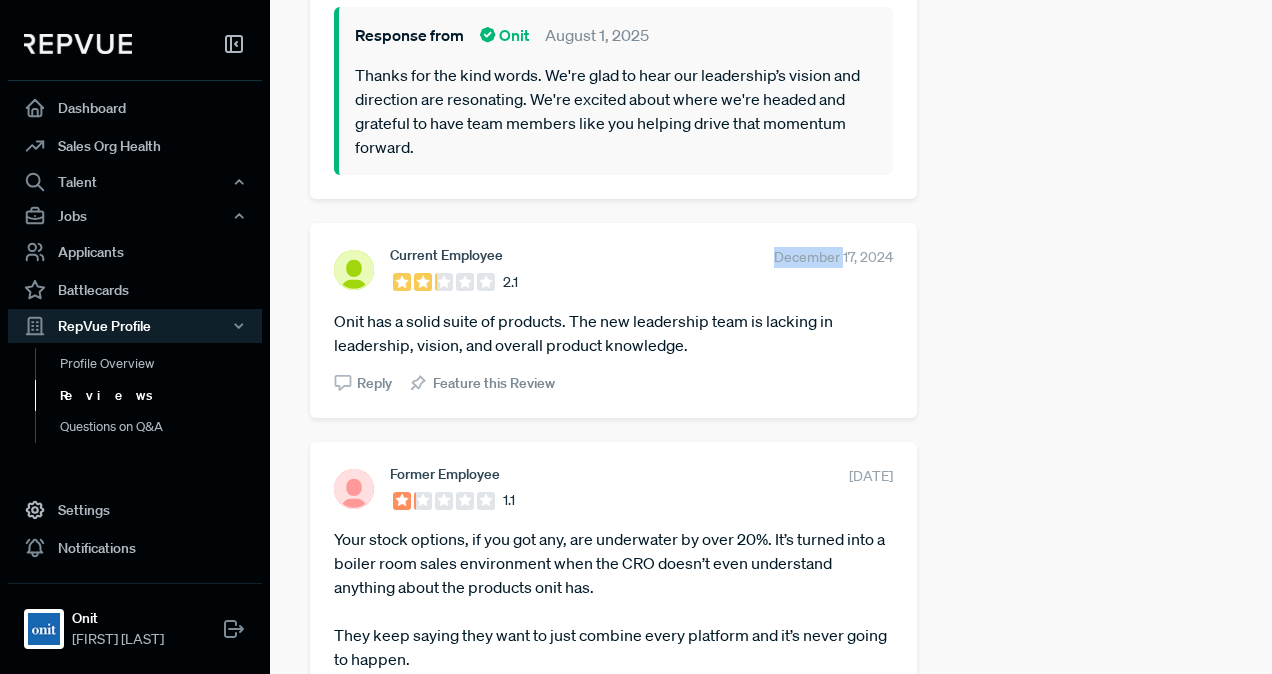 click on "December 17, 2024" at bounding box center [833, 257] 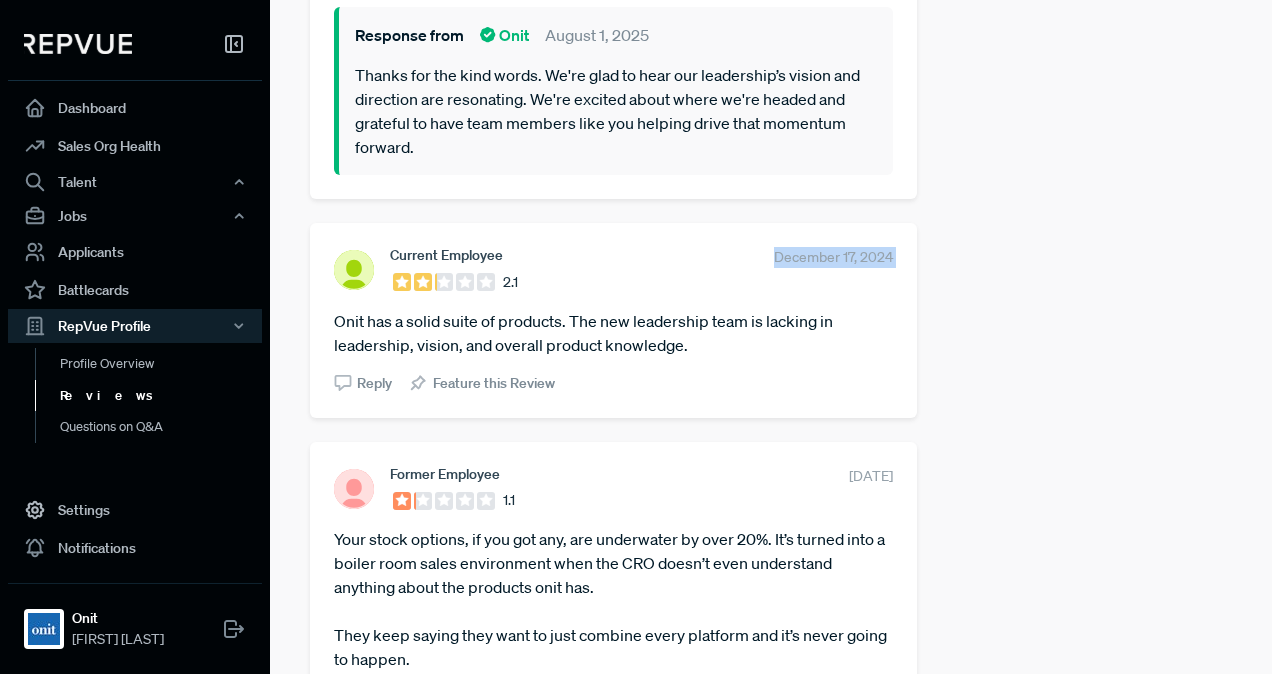 click on "December 17, 2024" at bounding box center (833, 257) 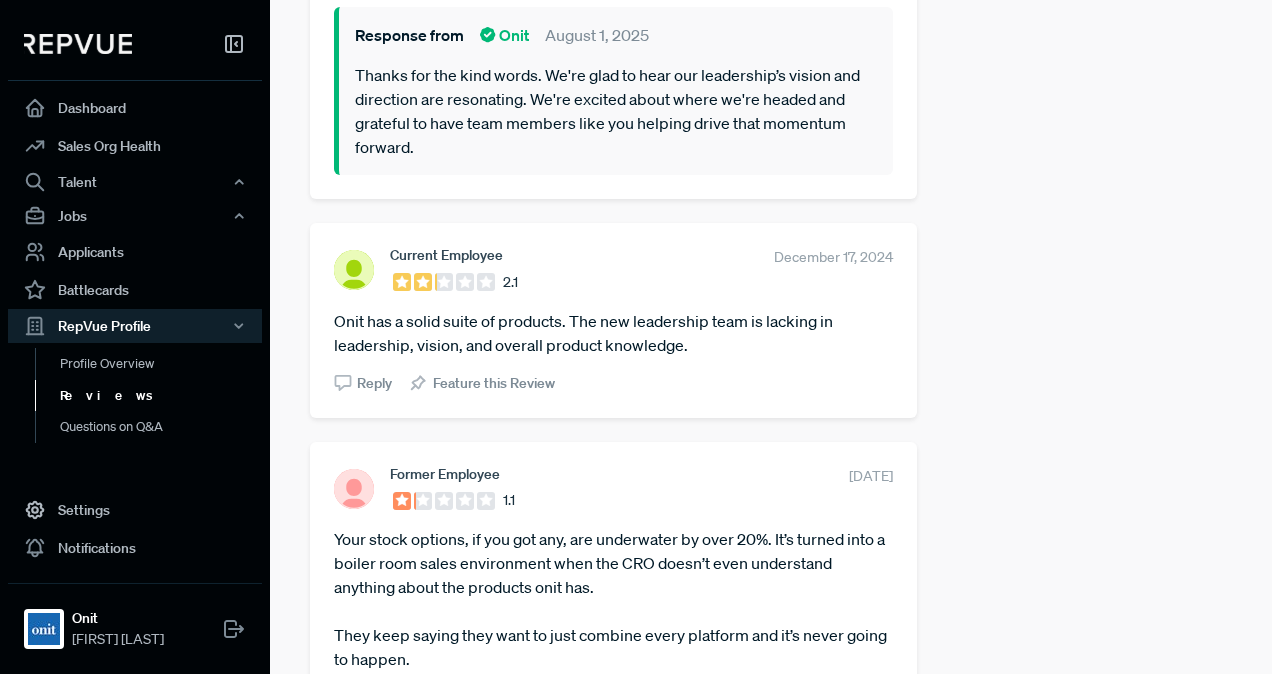 click on "[DATE]" at bounding box center (871, 476) 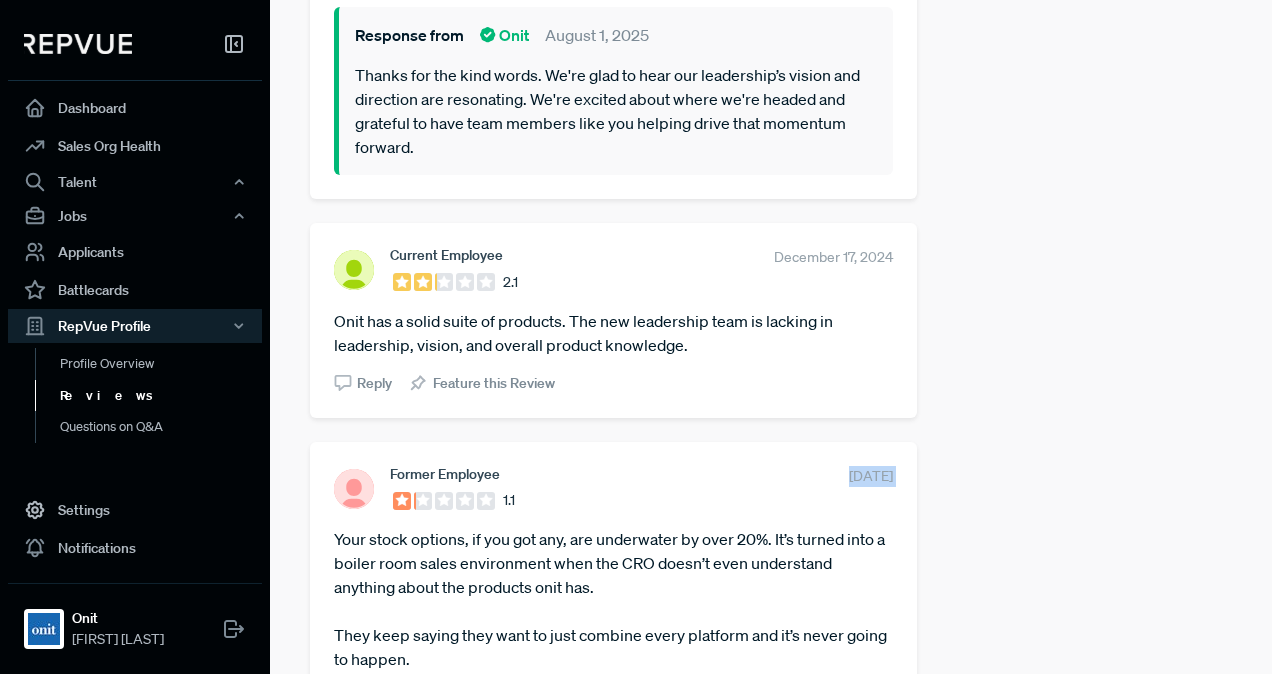 click on "[DATE]" at bounding box center (871, 476) 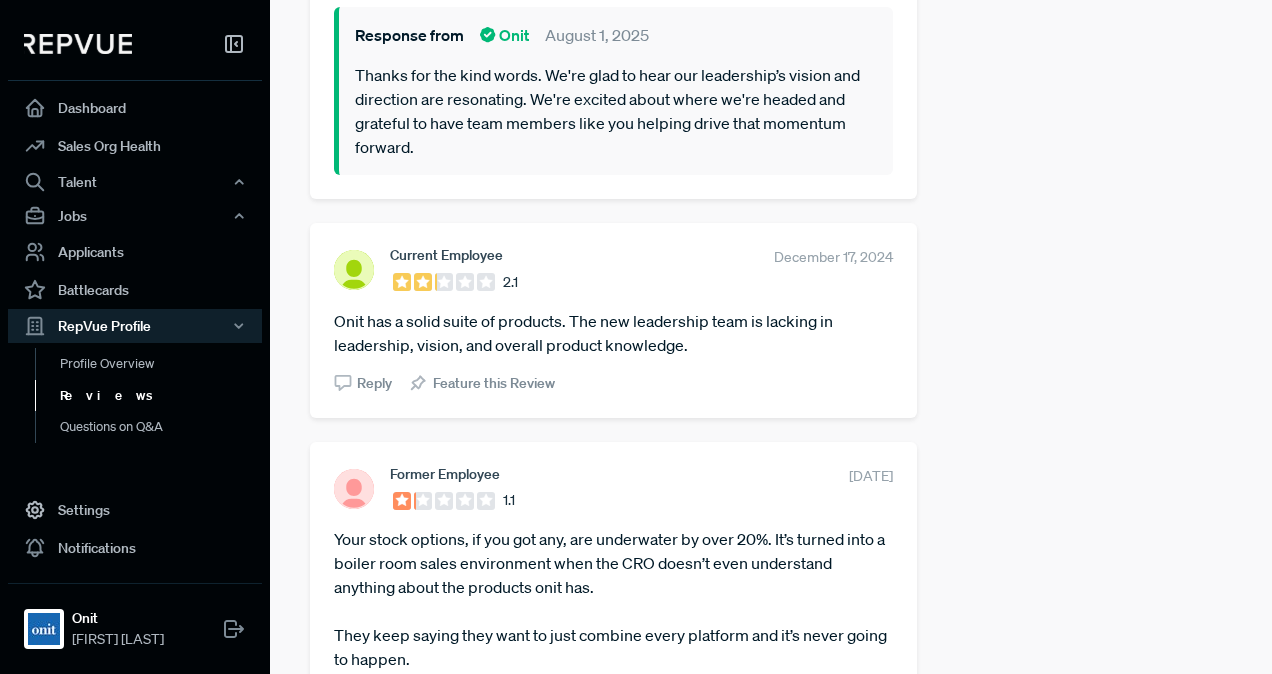 drag, startPoint x: 852, startPoint y: 526, endPoint x: 998, endPoint y: 314, distance: 257.4102 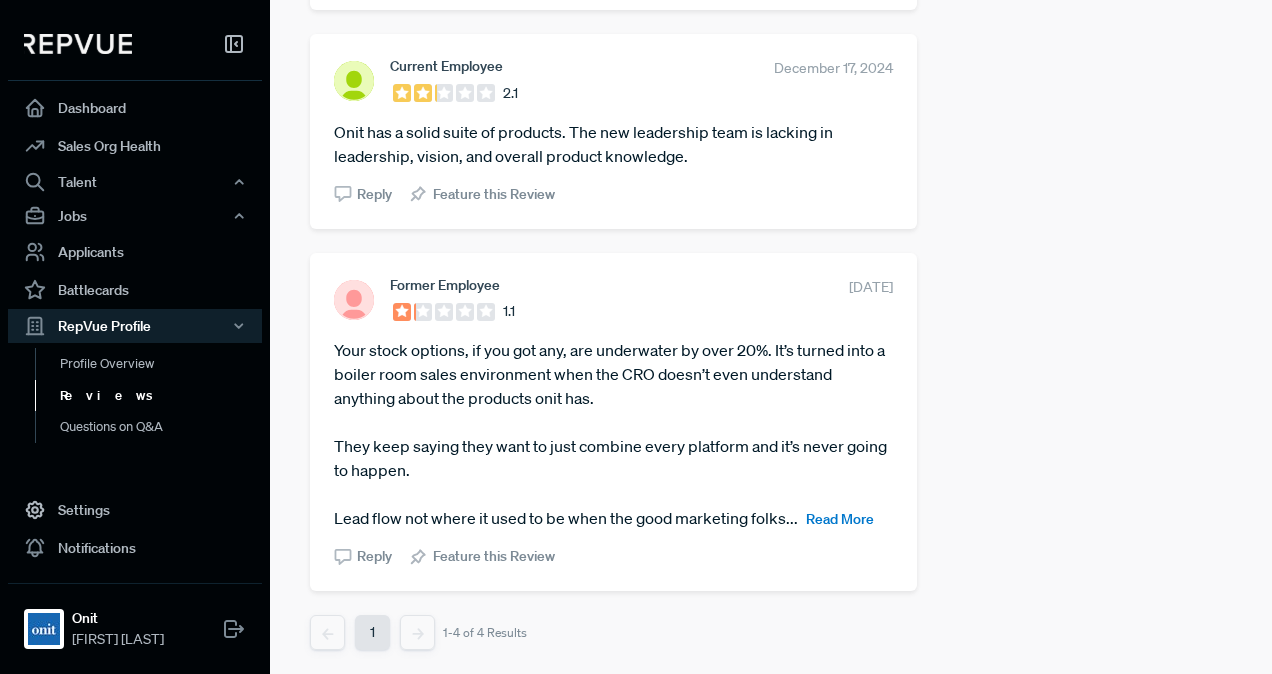 scroll, scrollTop: 1360, scrollLeft: 0, axis: vertical 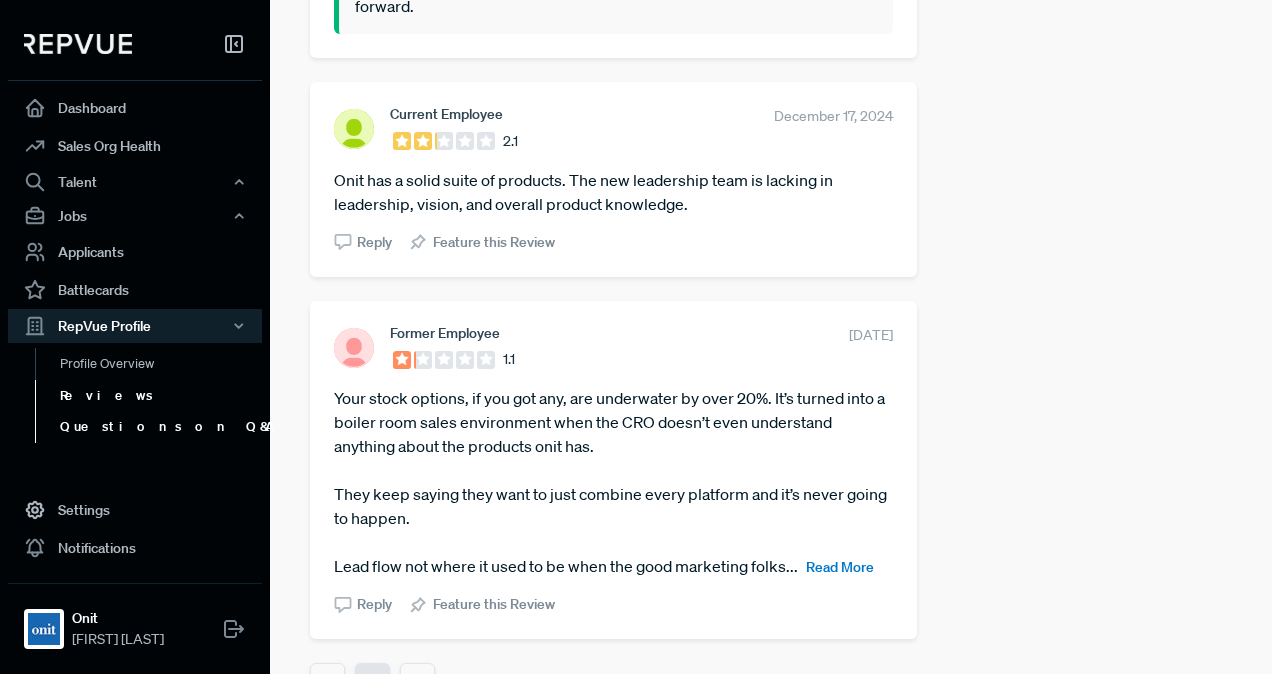 click on "Questions on Q&A" at bounding box center [162, 427] 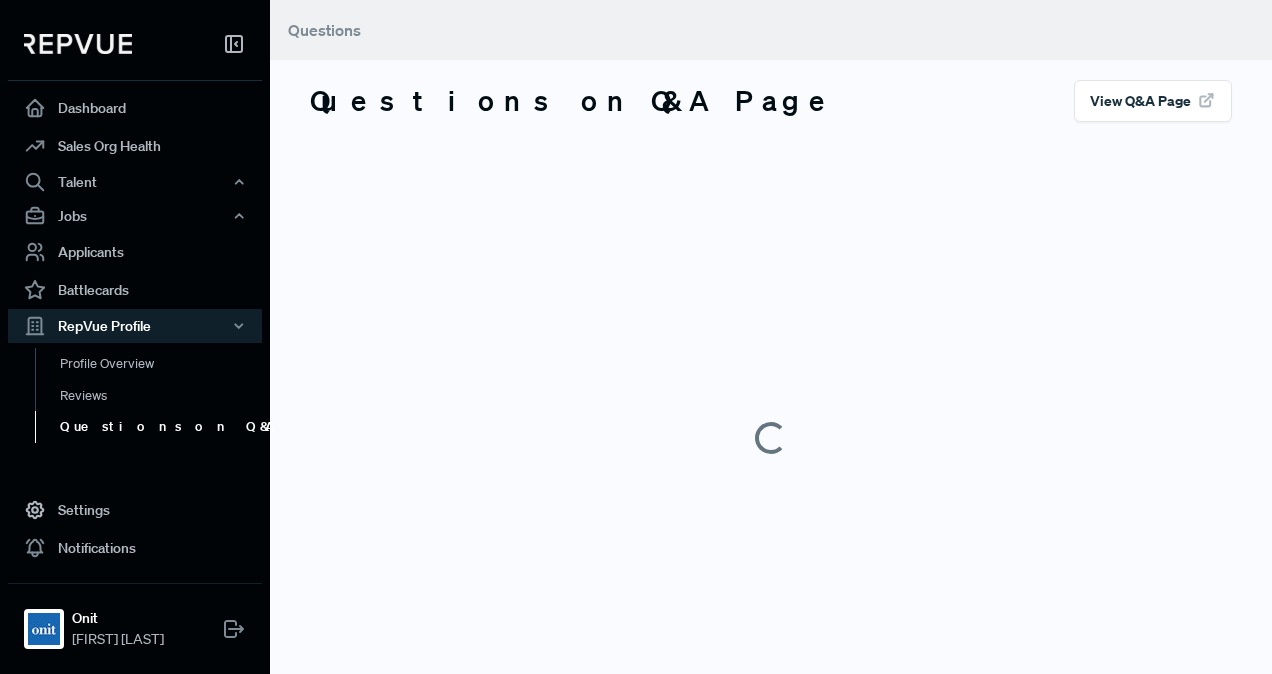 scroll, scrollTop: 0, scrollLeft: 0, axis: both 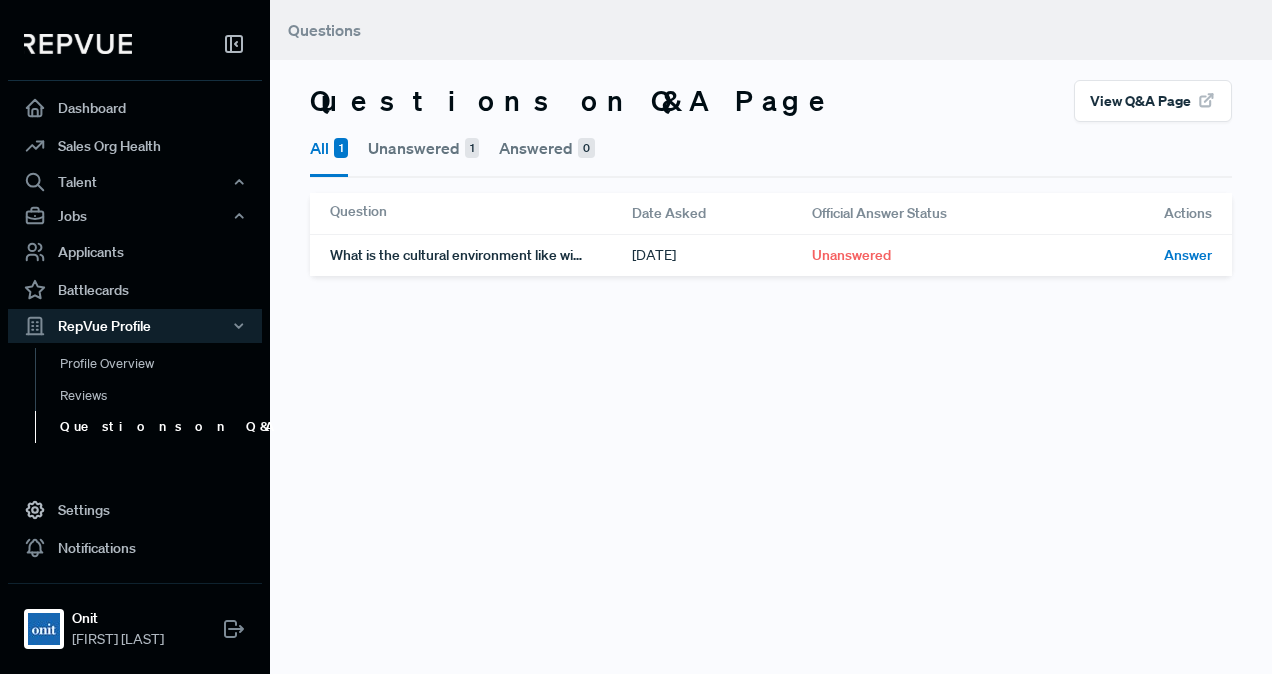 click on "Unanswered 1" at bounding box center (423, 148) 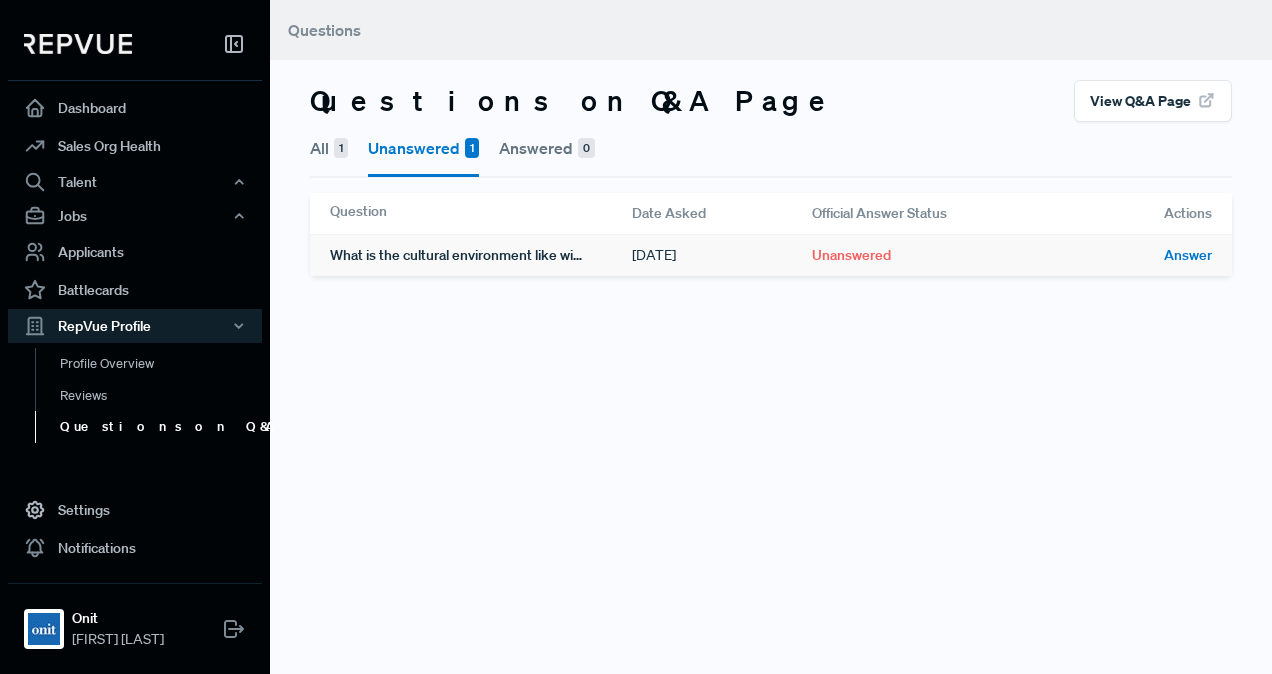 click on "What is the cultural environment like within the sales organization at Onit?" at bounding box center [481, 255] 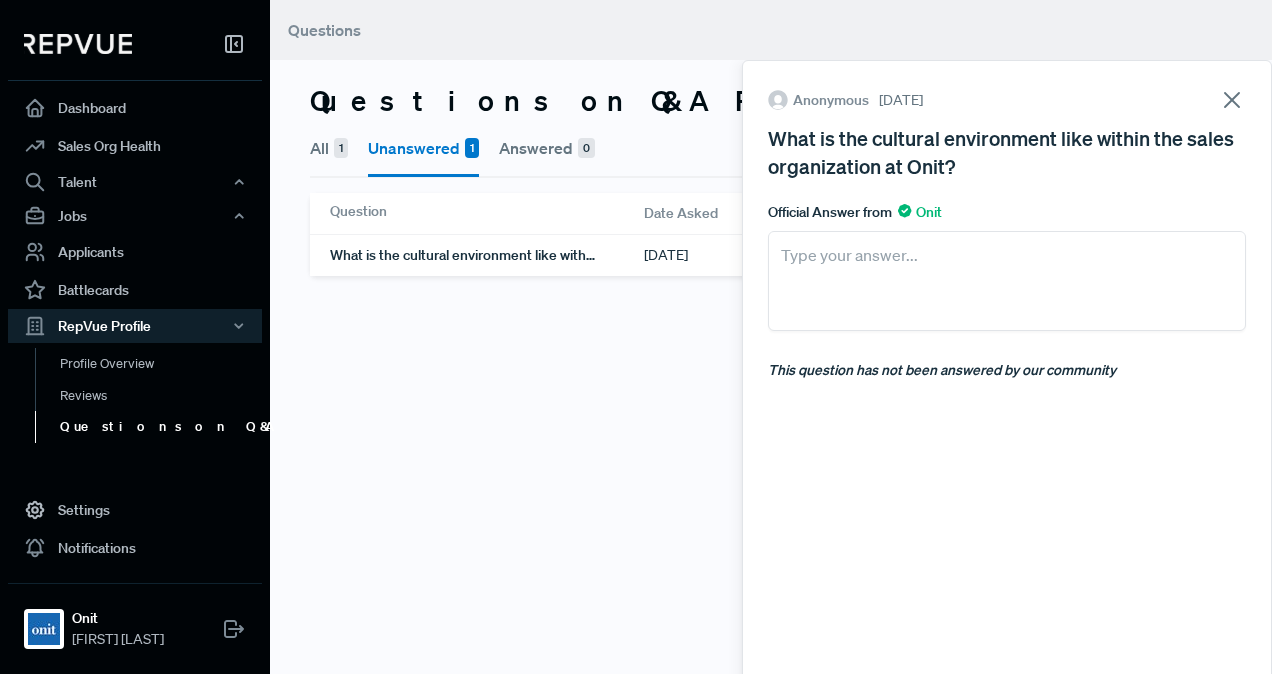 click 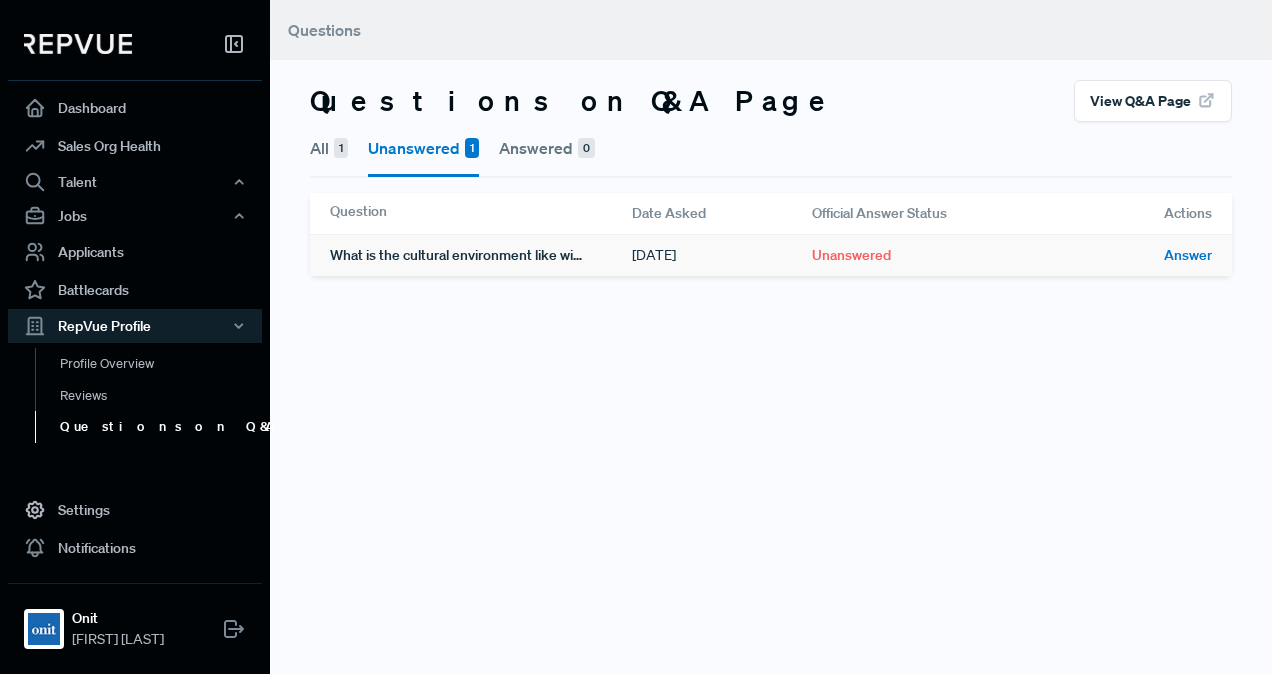click on "Unanswered" at bounding box center (932, 255) 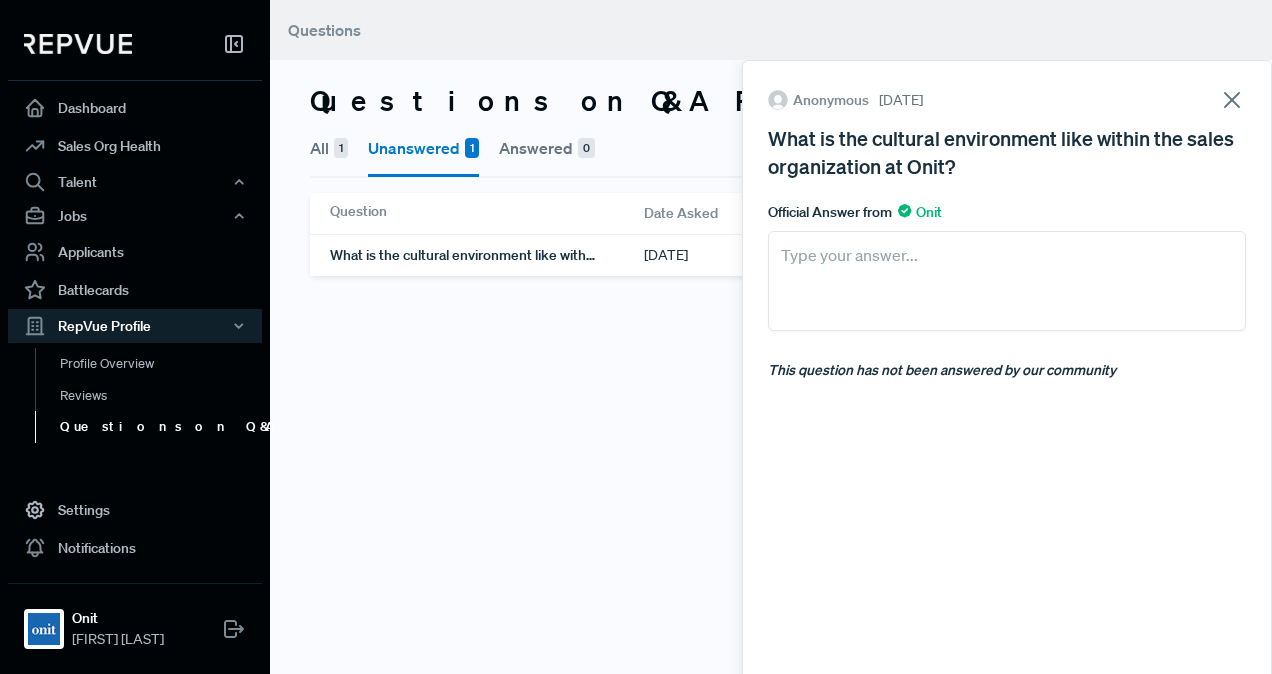 click at bounding box center [1007, 281] 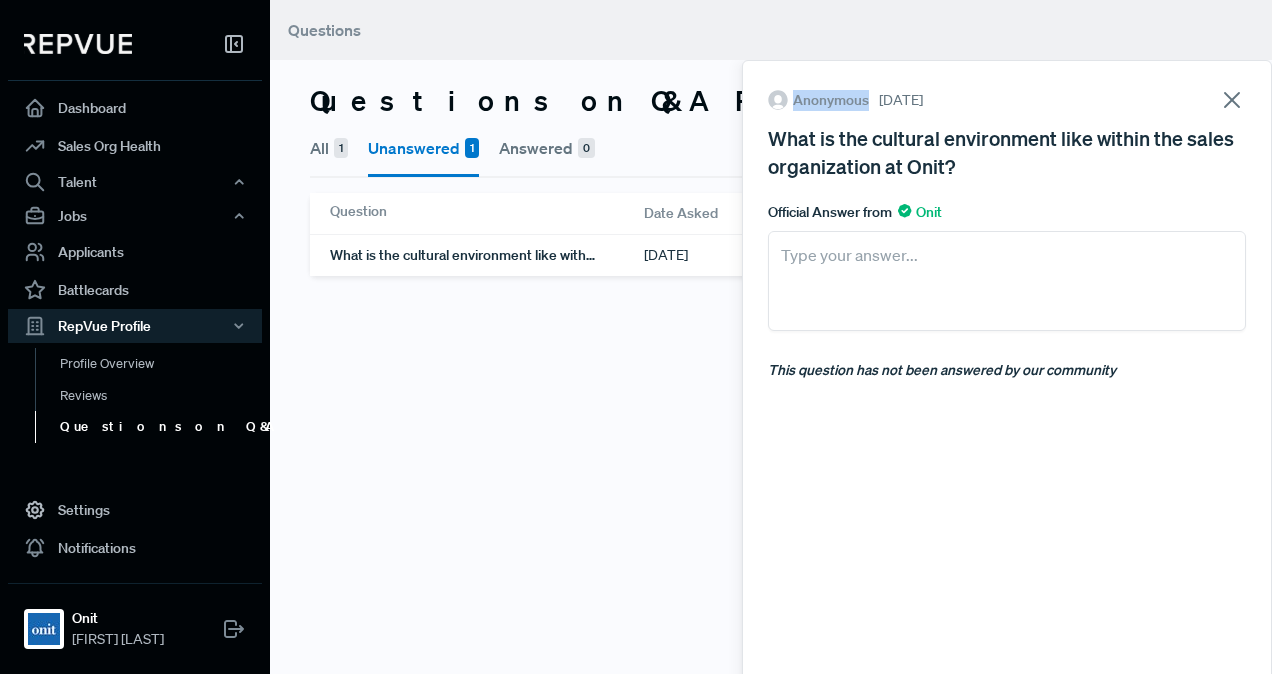 click on "Anonymous" at bounding box center (831, 100) 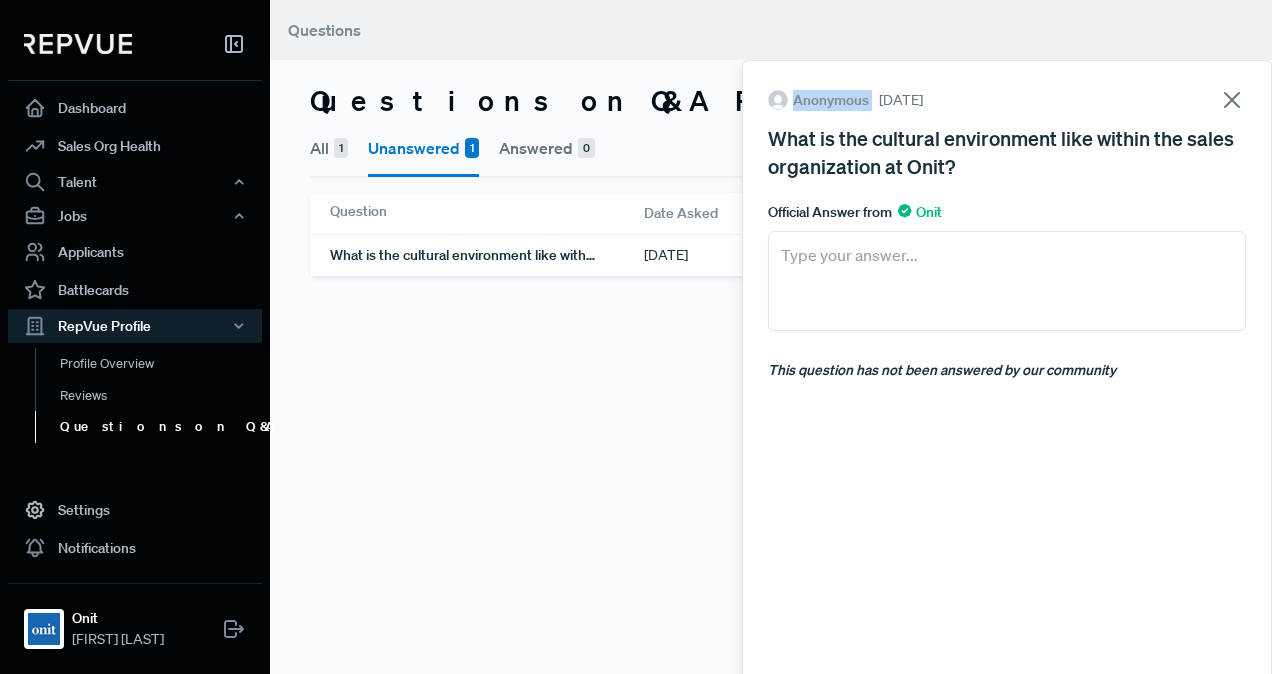 click on "Anonymous" at bounding box center [831, 100] 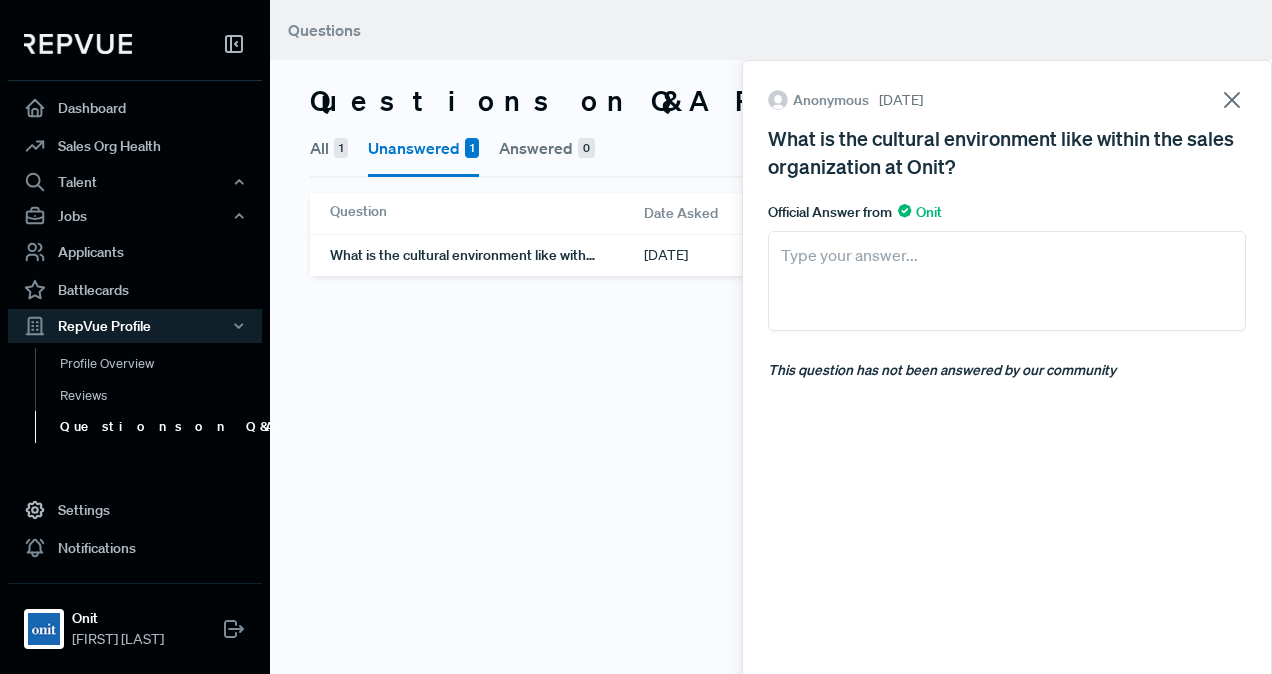 drag, startPoint x: 829, startPoint y: 104, endPoint x: 776, endPoint y: 104, distance: 53 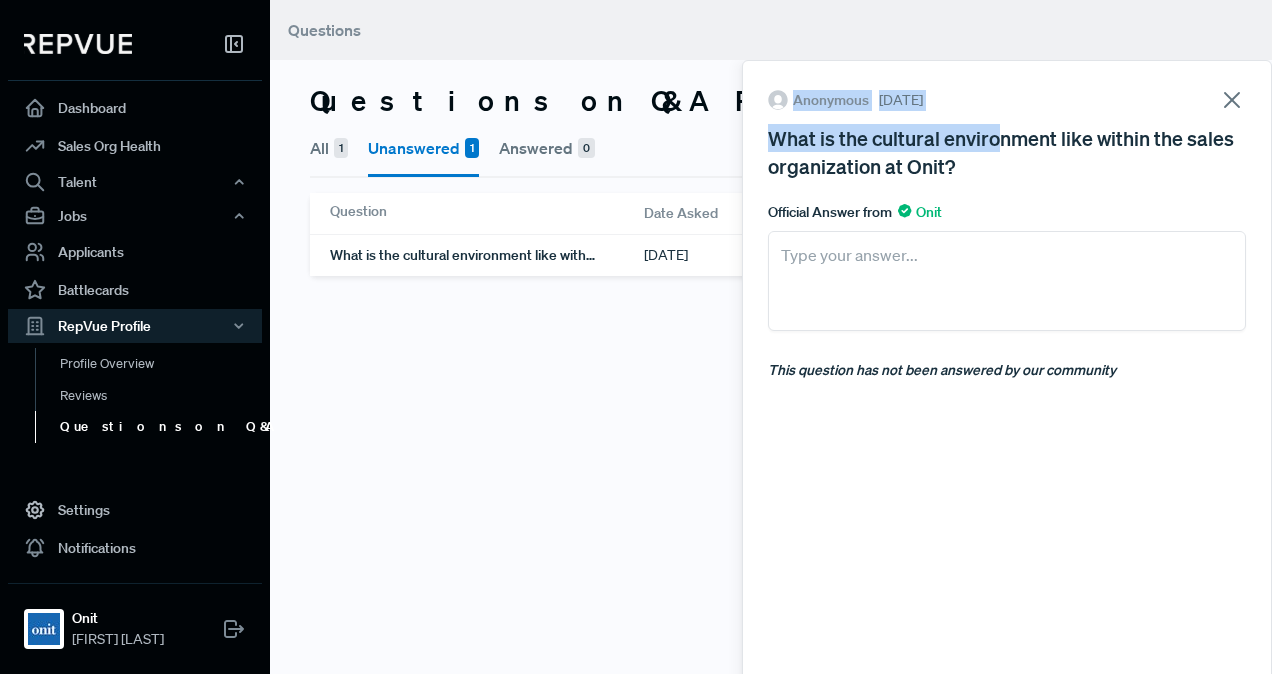 drag, startPoint x: 773, startPoint y: 96, endPoint x: 993, endPoint y: 143, distance: 224.96445 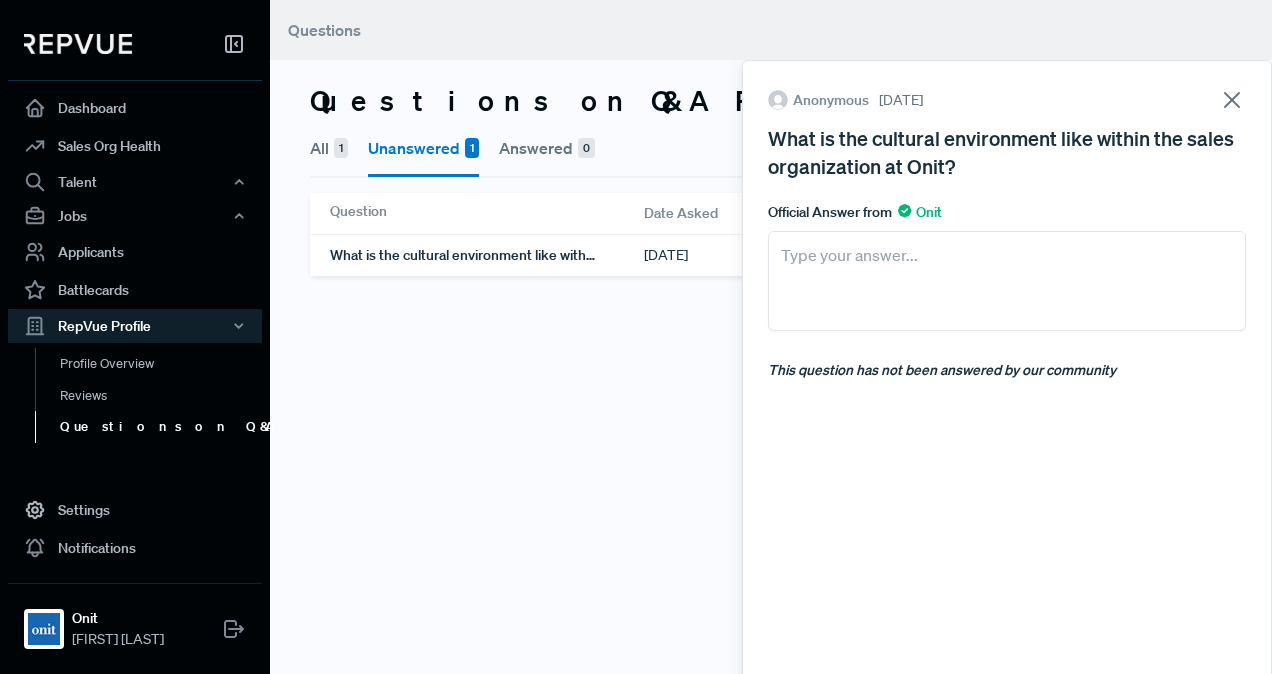 click on "What is the cultural environment like within the sales organization at Onit?" at bounding box center [1007, 152] 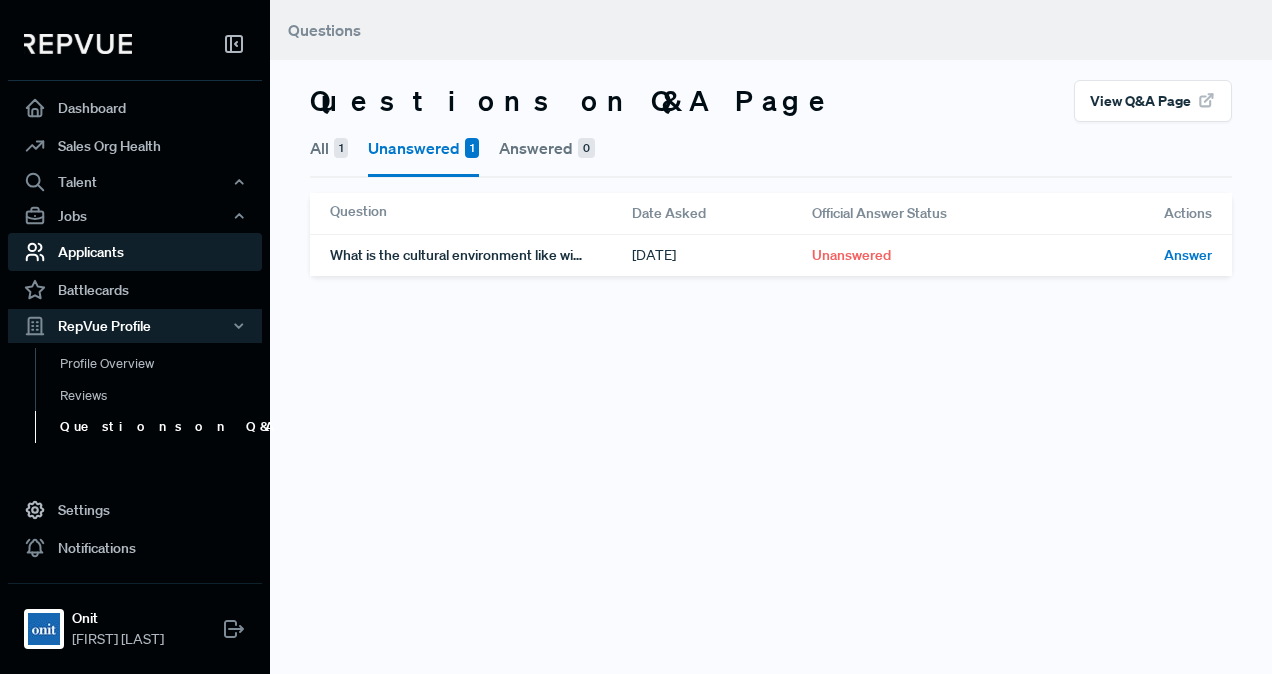 click on "Applicants" at bounding box center [135, 252] 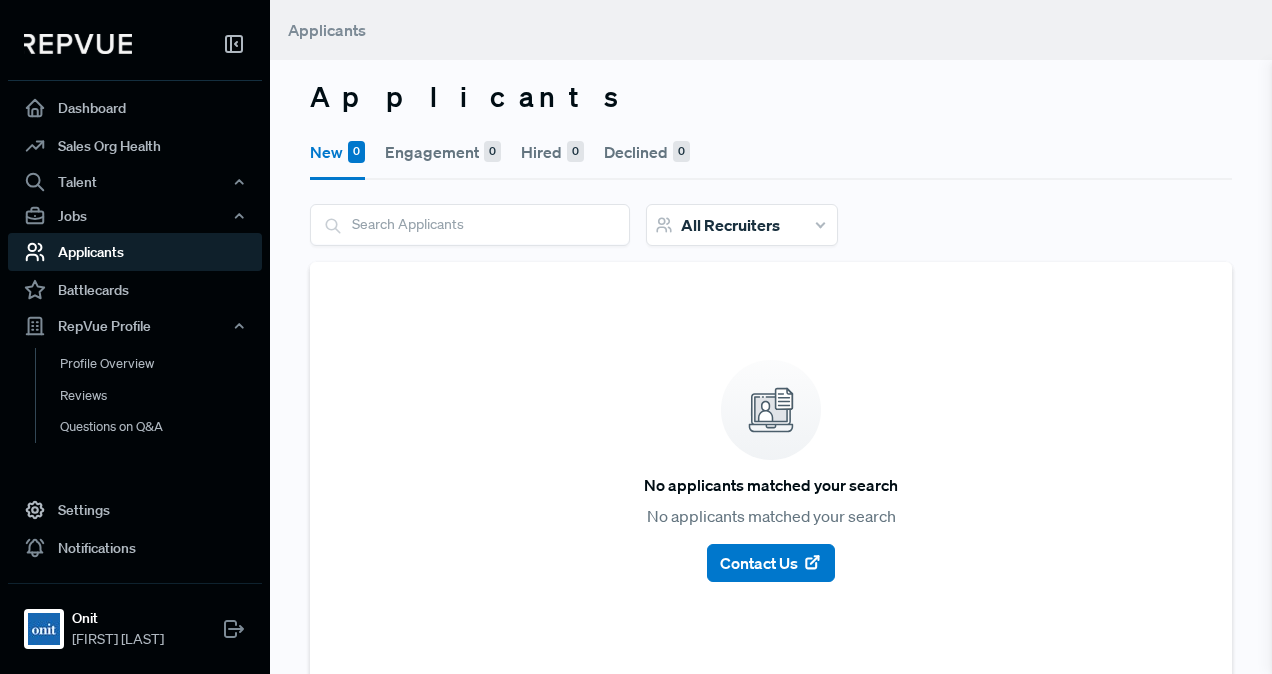 scroll, scrollTop: 5, scrollLeft: 0, axis: vertical 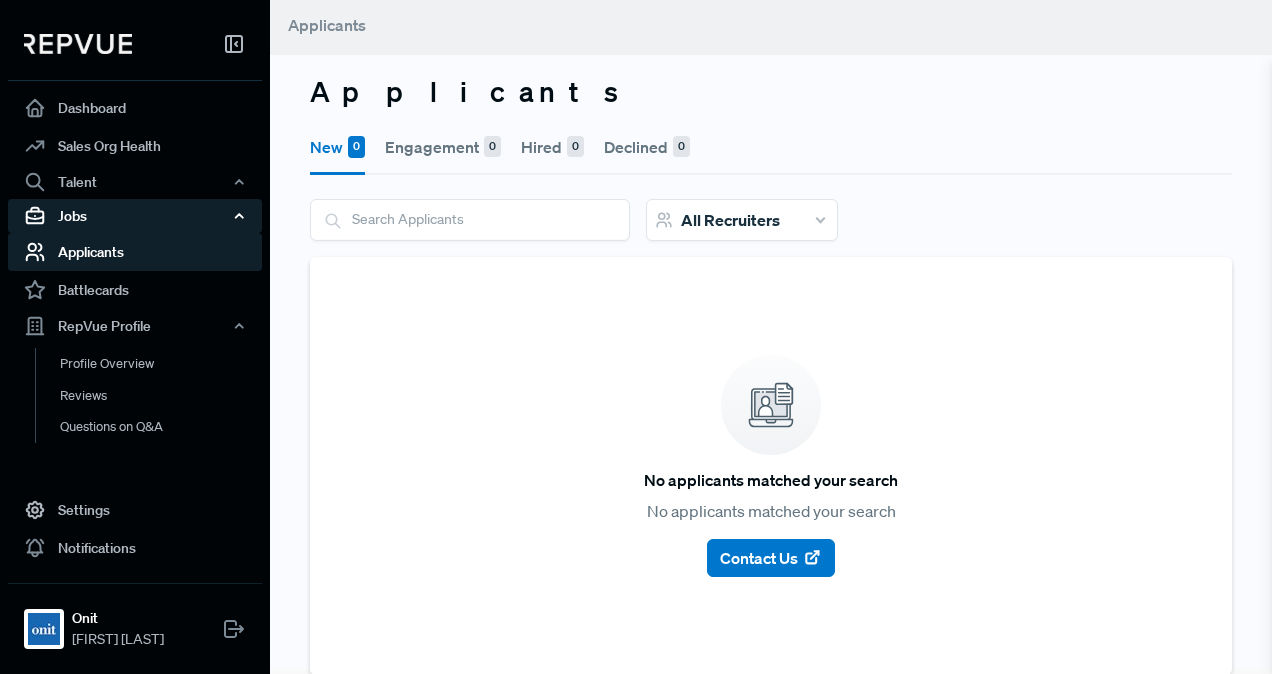click on "Jobs" at bounding box center [135, 216] 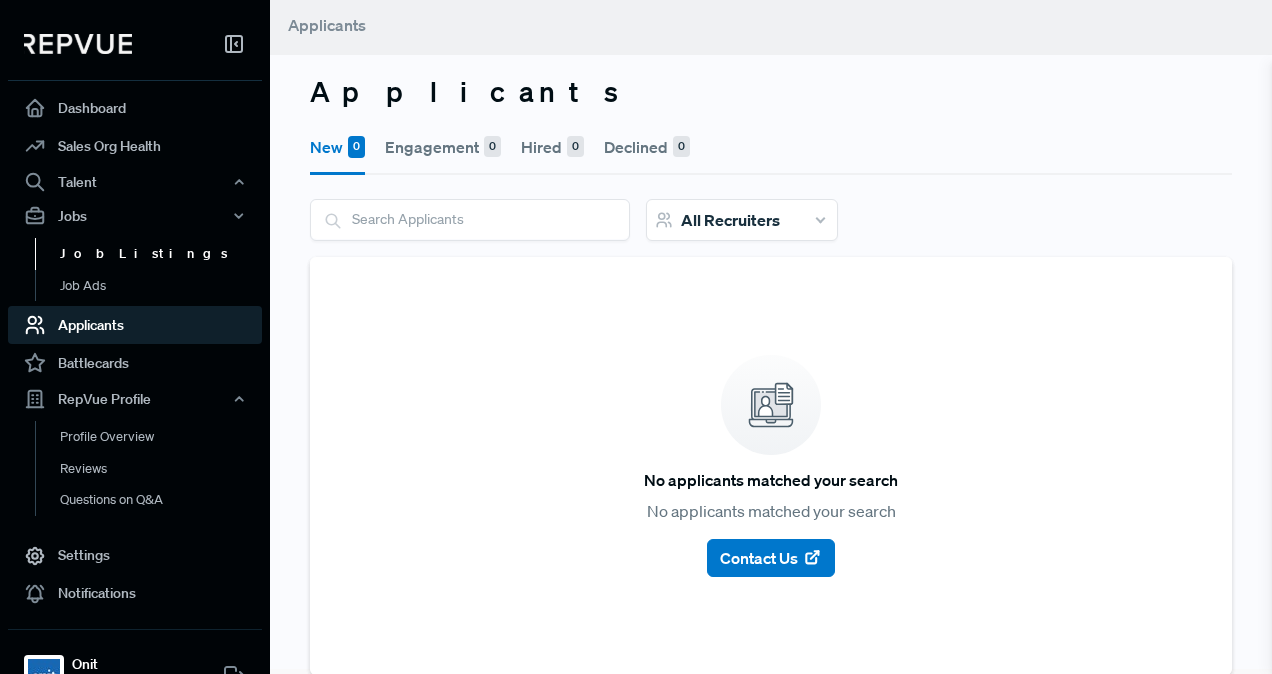 click on "Job Listings" at bounding box center [162, 254] 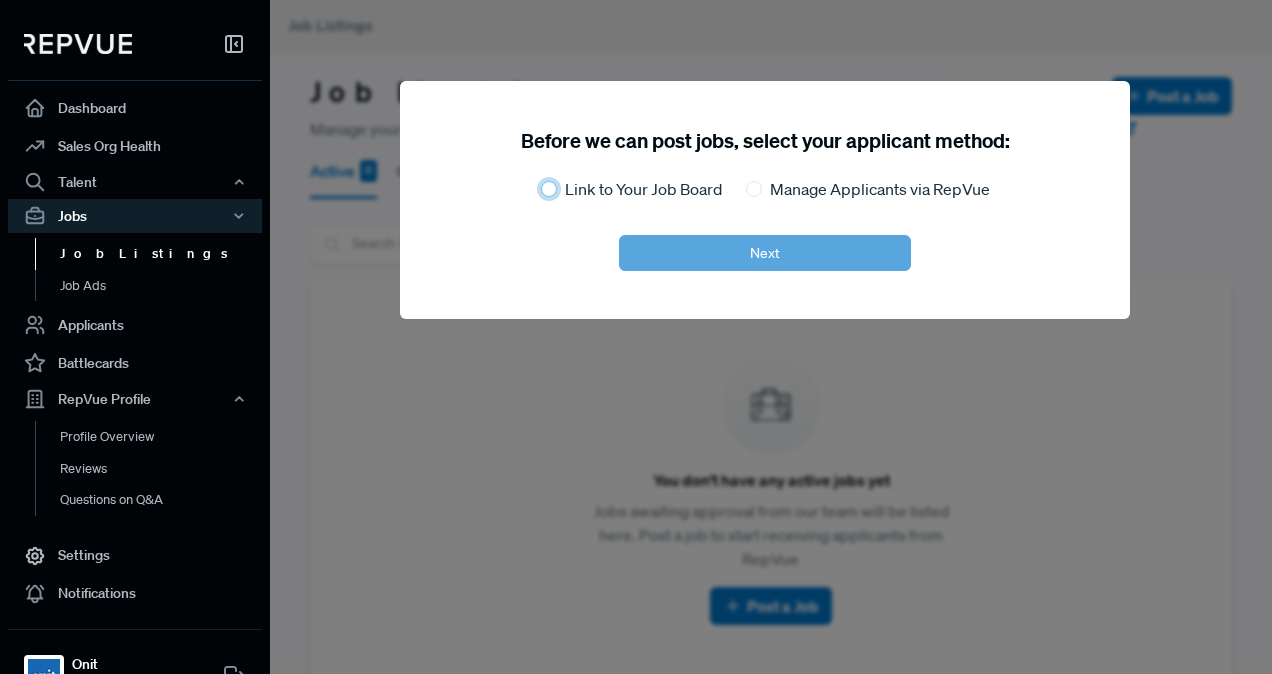 click on "Link to Your Job Board" at bounding box center [549, 189] 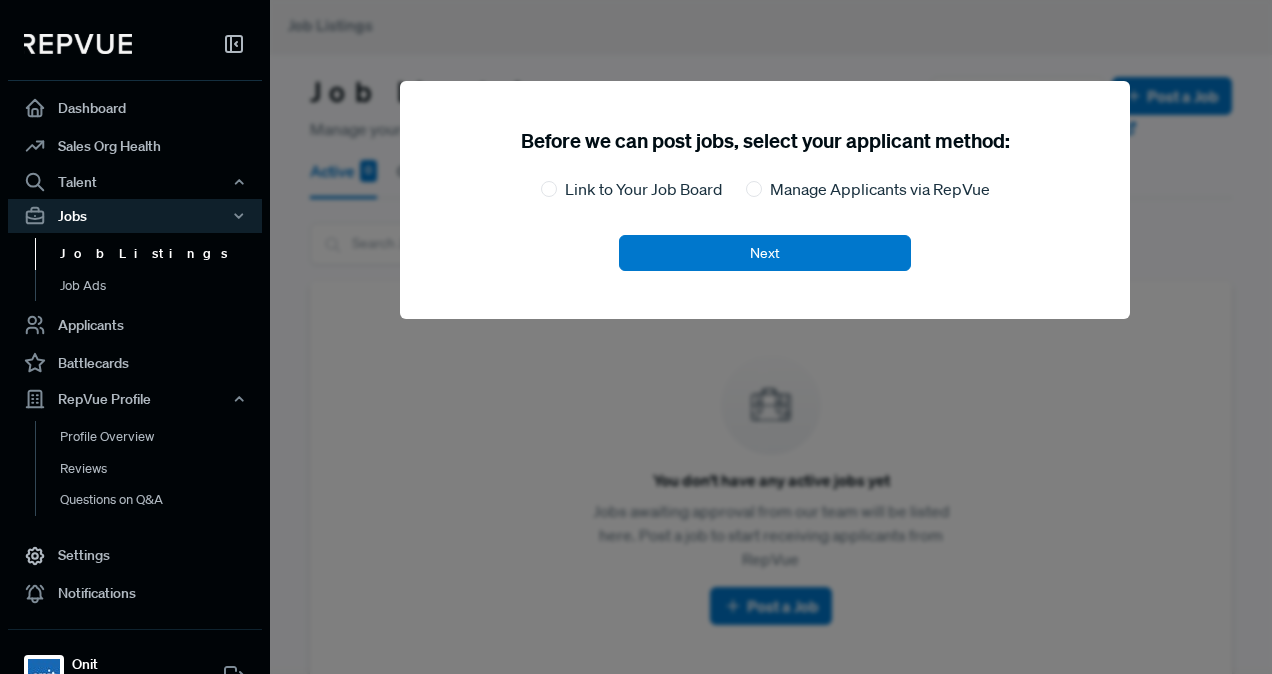 click at bounding box center [906, 337] 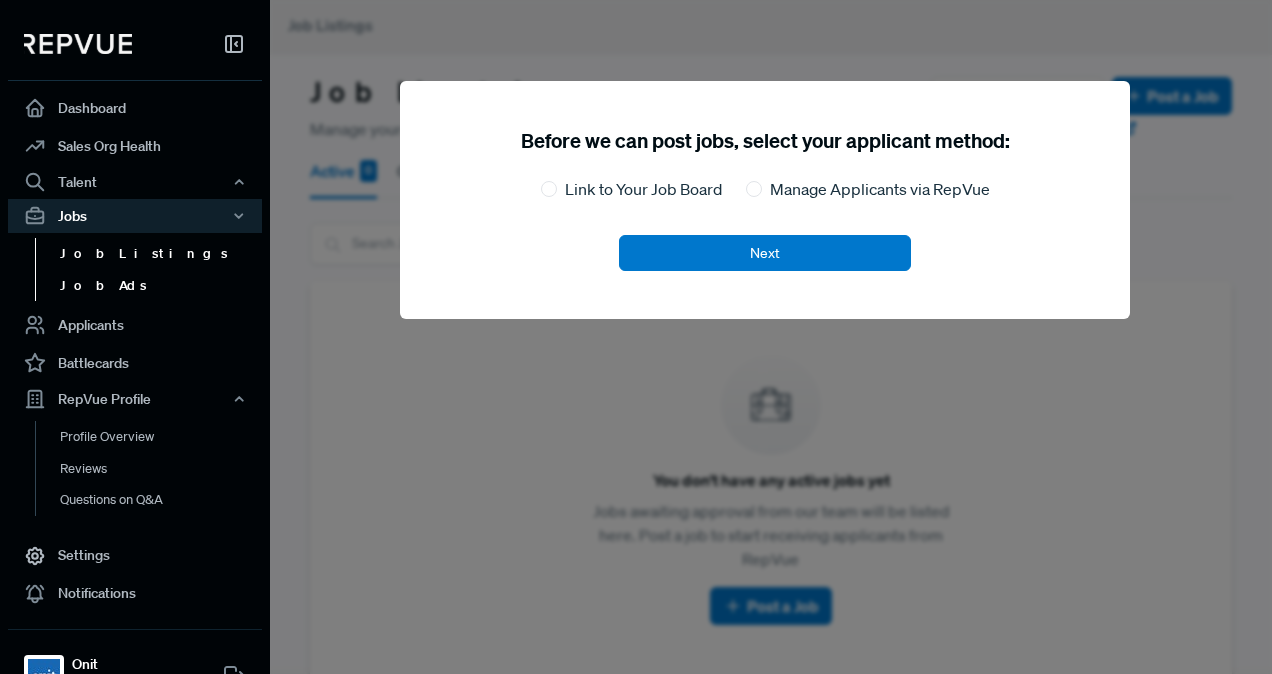 click on "Job Ads" at bounding box center [162, 286] 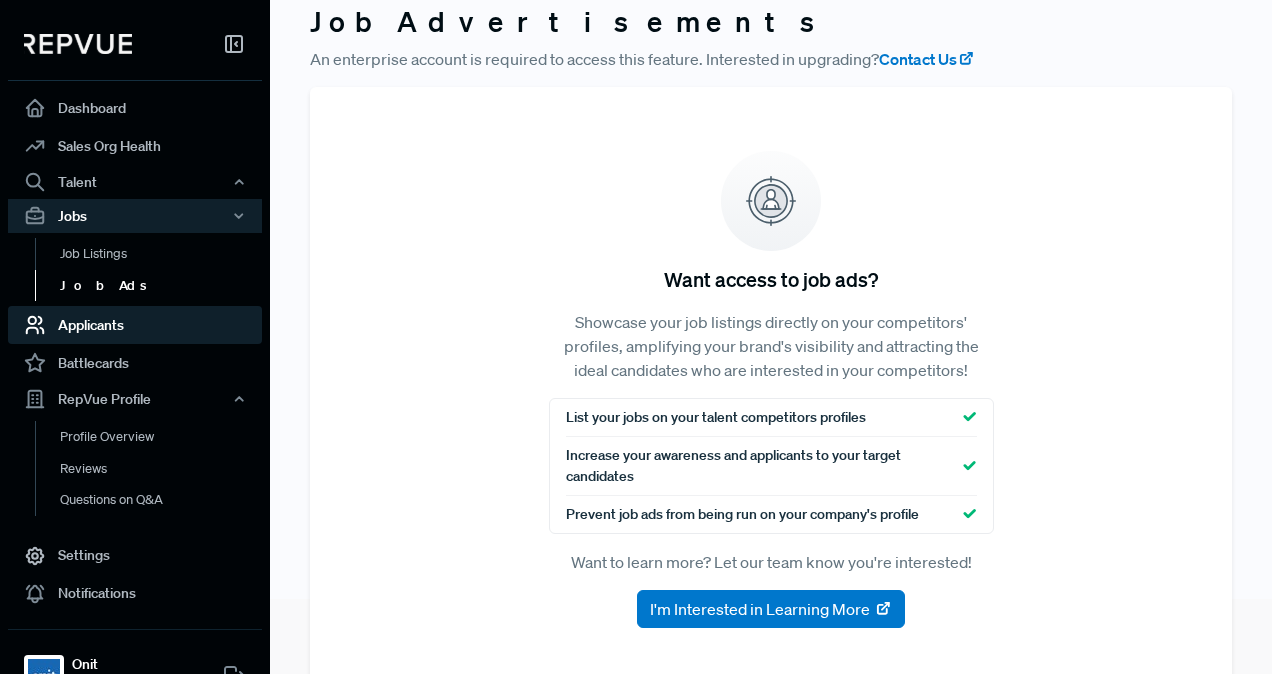 scroll, scrollTop: 0, scrollLeft: 0, axis: both 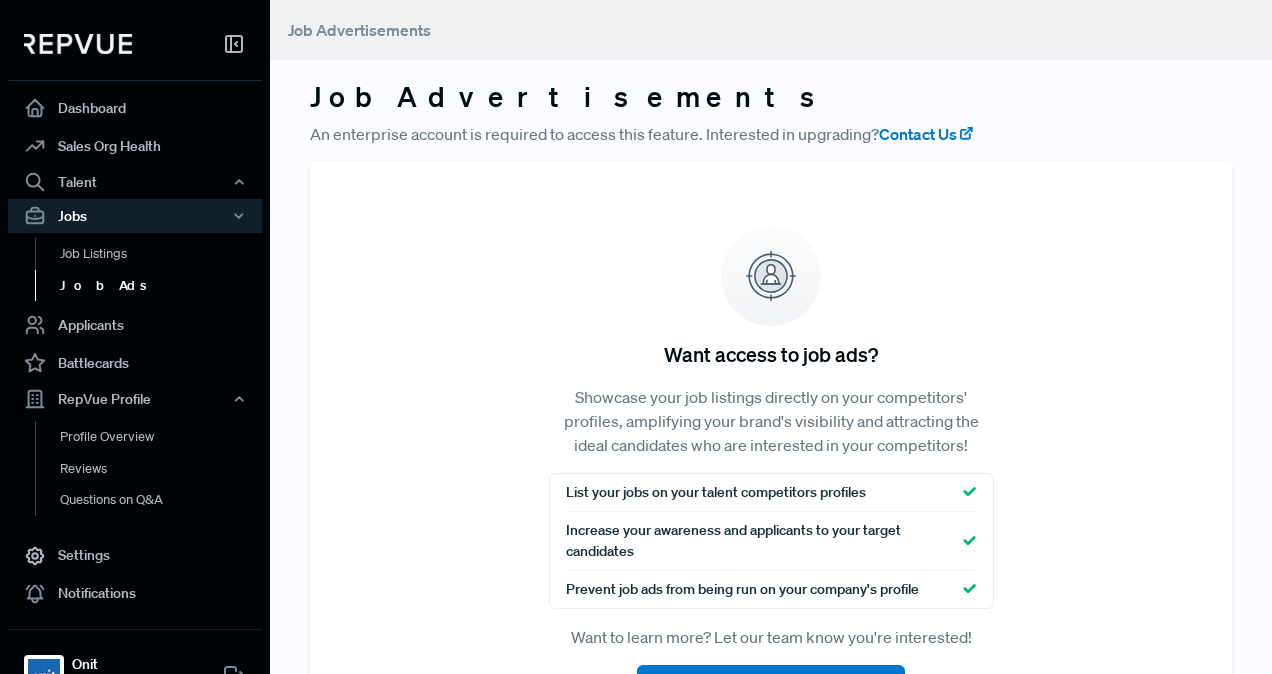 click on "Want access to job ads?" at bounding box center (771, 354) 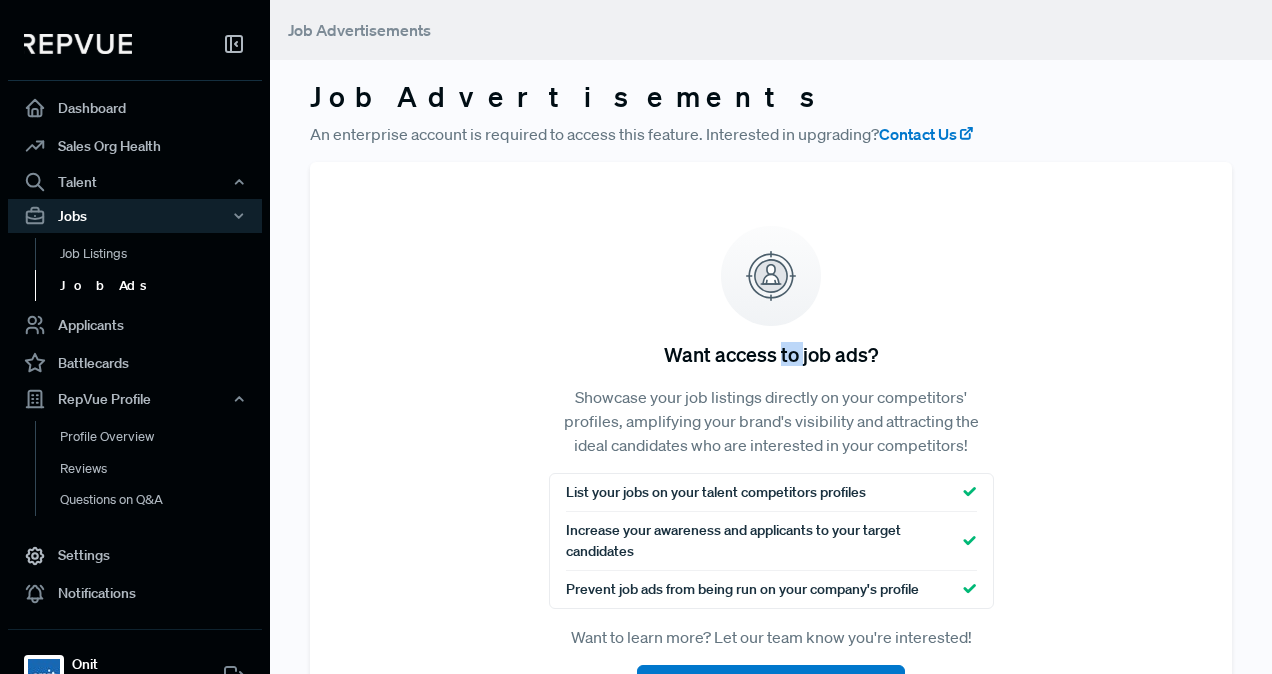 click on "Want access to job ads?" at bounding box center (771, 354) 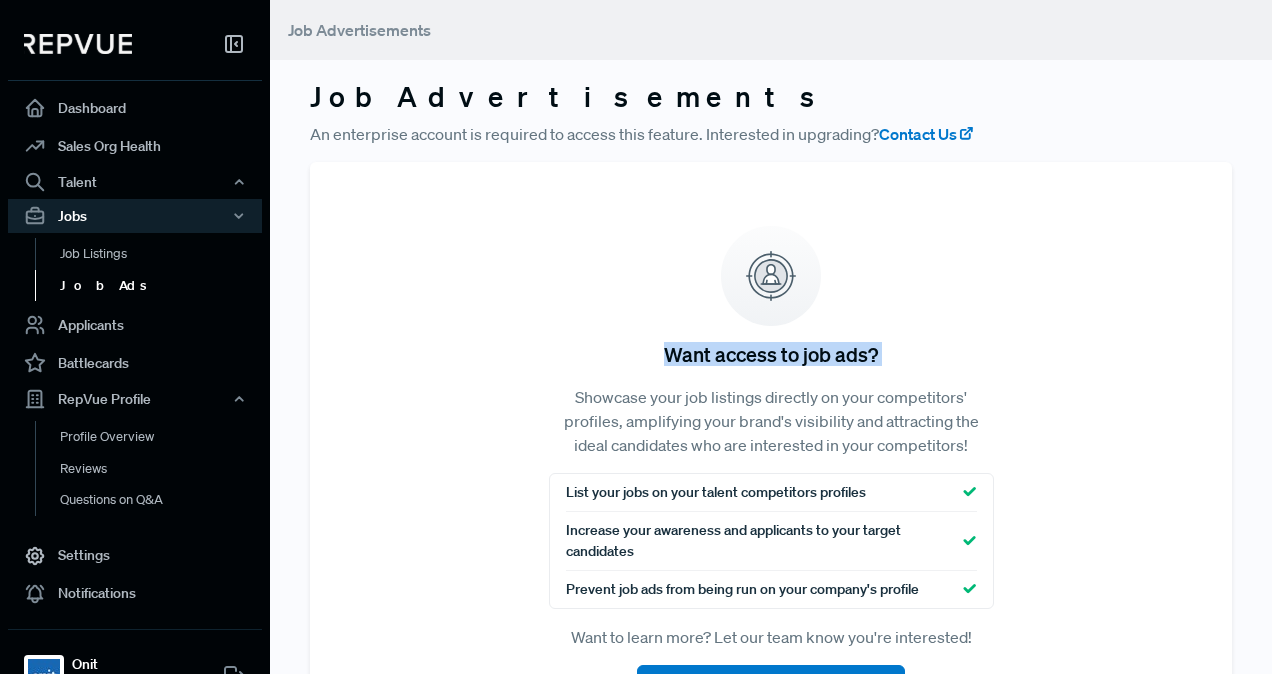 click on "Want access to job ads?" at bounding box center (771, 354) 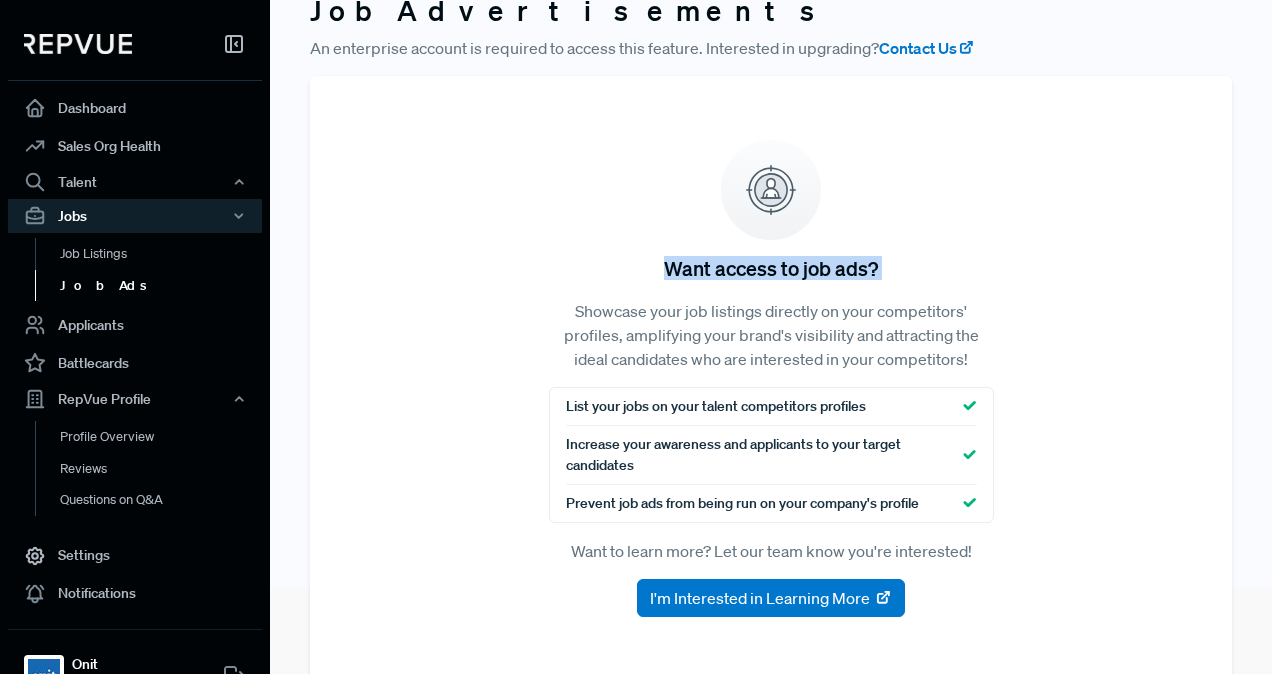 scroll, scrollTop: 103, scrollLeft: 0, axis: vertical 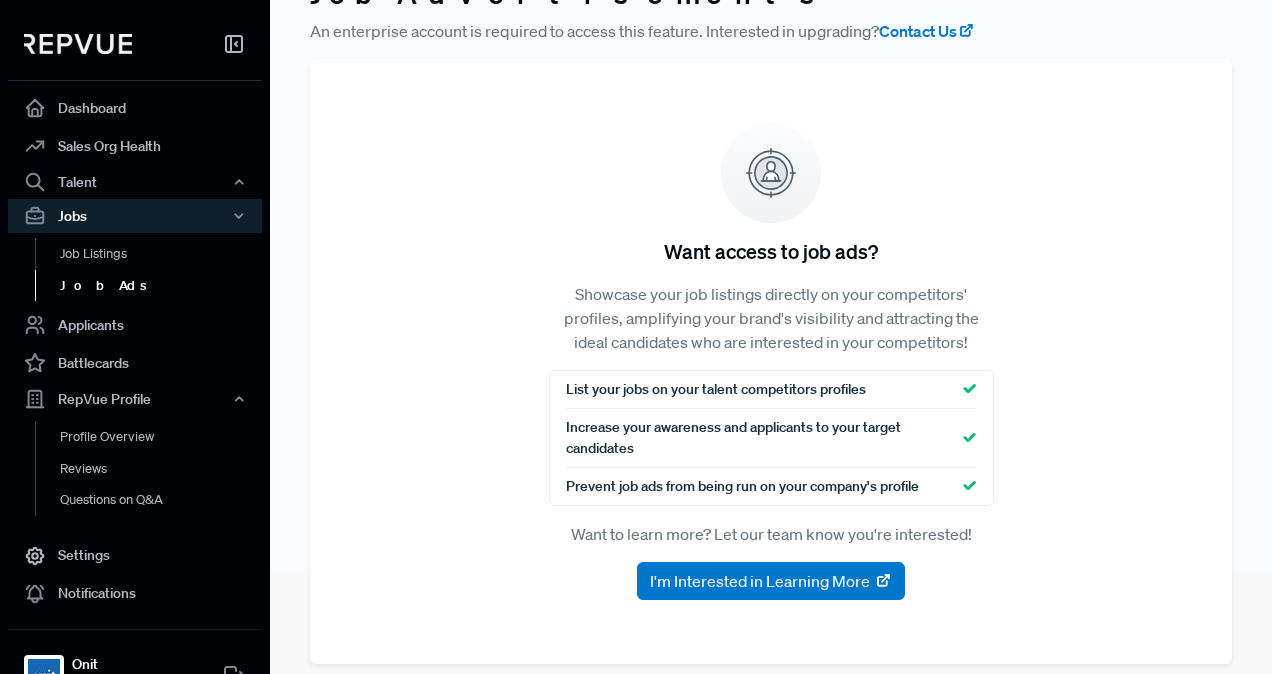 click on "Want access to job ads? Showcase your job listings directly on your competitors' profiles, amplifying your brand's visibility and attracting the ideal candidates who are interested in your competitors! List your jobs on your talent competitors profiles Increase your awareness and applicants to your target candidates Prevent job ads from being run on your company's profile Want to learn more? Let our team know you're interested! I'm Interested in Learning More" at bounding box center [771, 361] 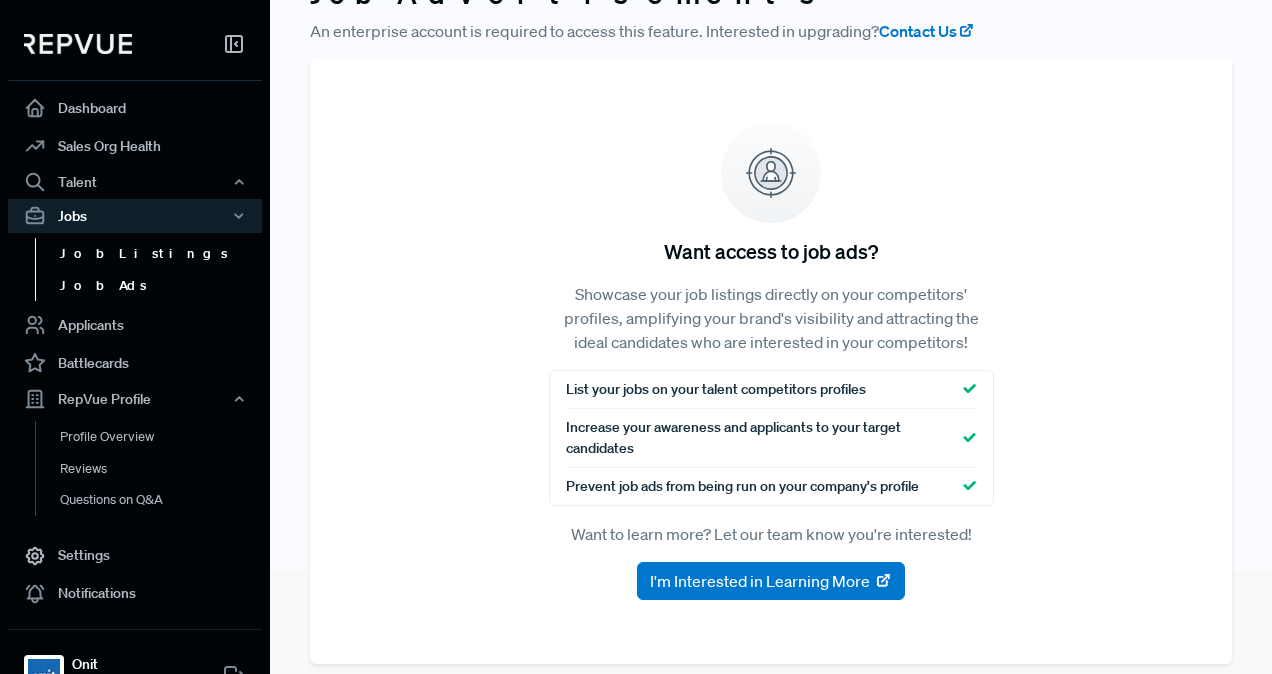 click on "Job Listings" at bounding box center (162, 254) 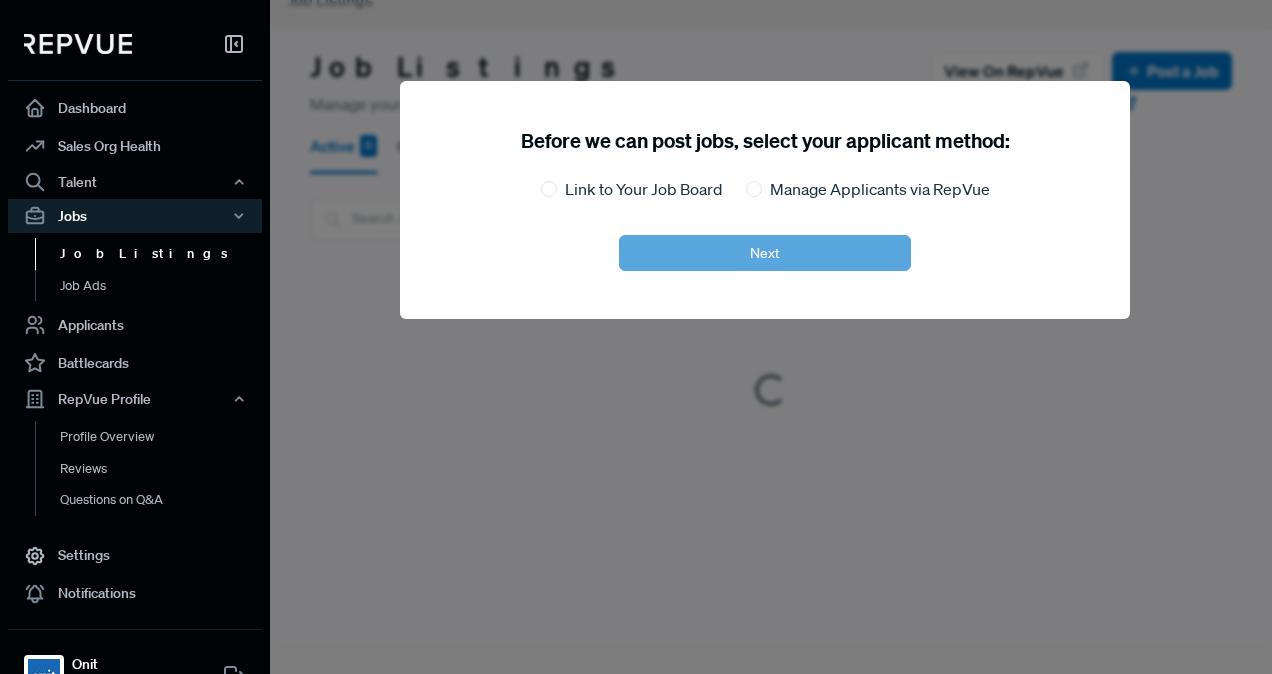 scroll, scrollTop: 103, scrollLeft: 0, axis: vertical 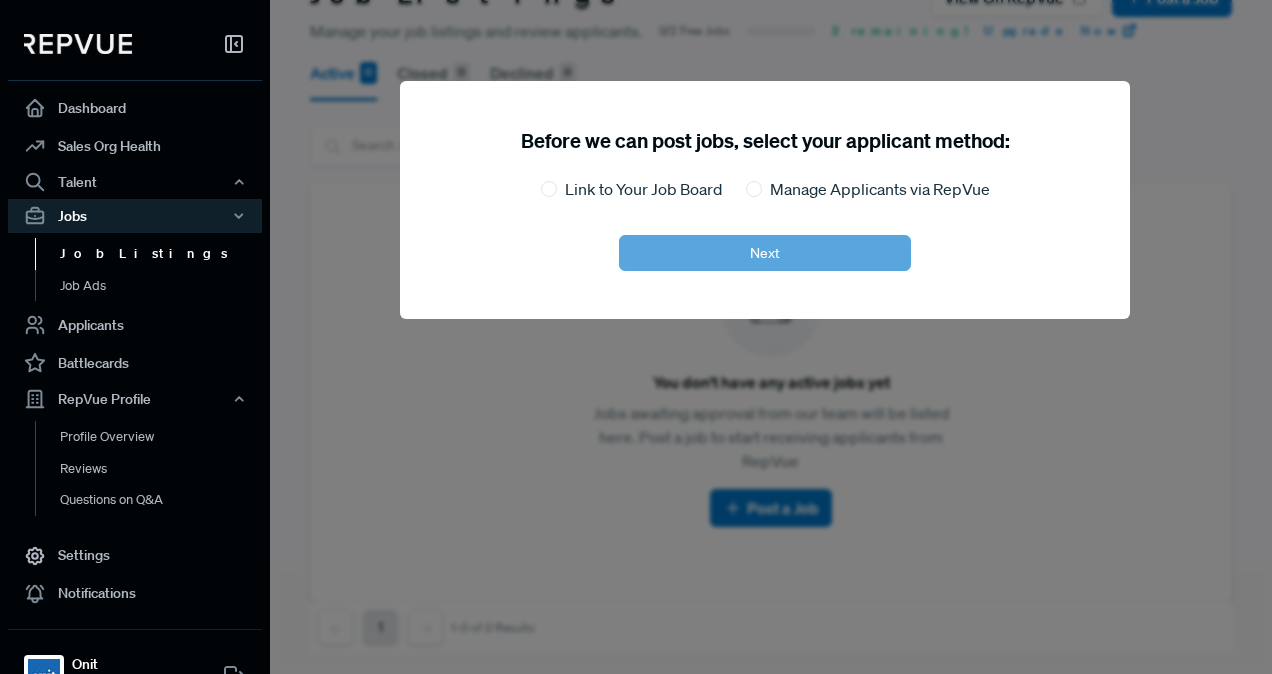 click on "Link to Your Job Board Manage Applicants via RepVue" at bounding box center [765, 190] 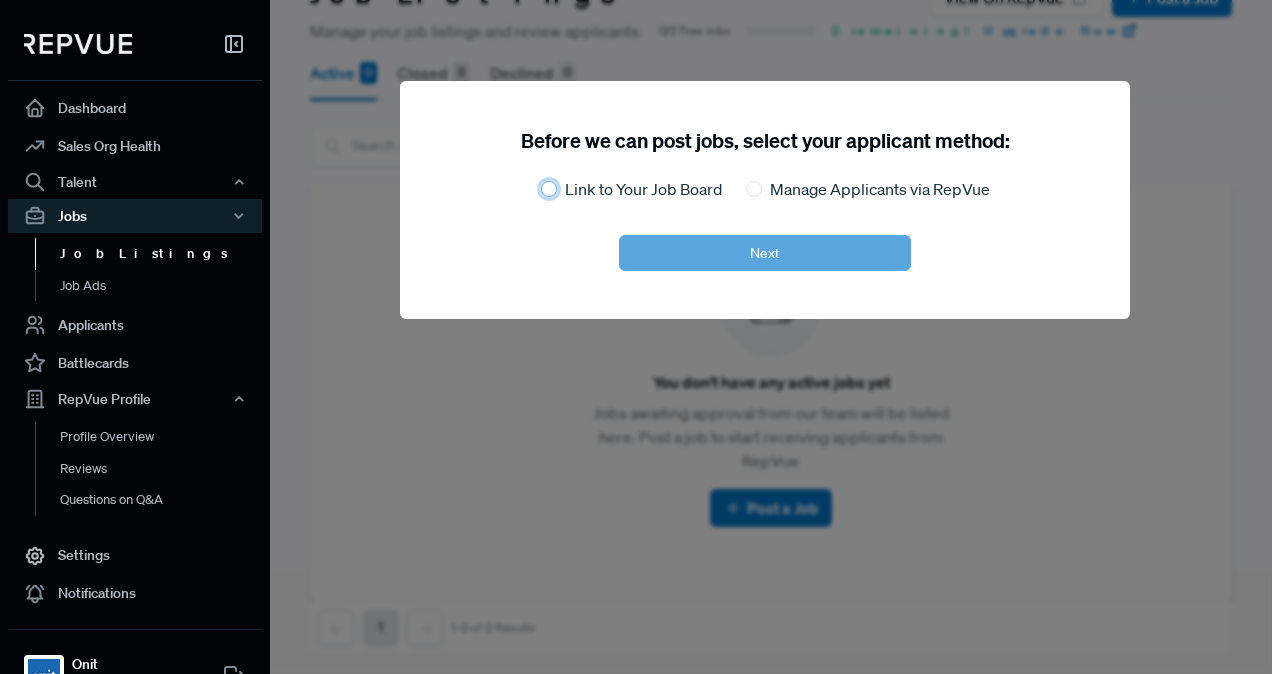 click on "Link to Your Job Board" at bounding box center [549, 189] 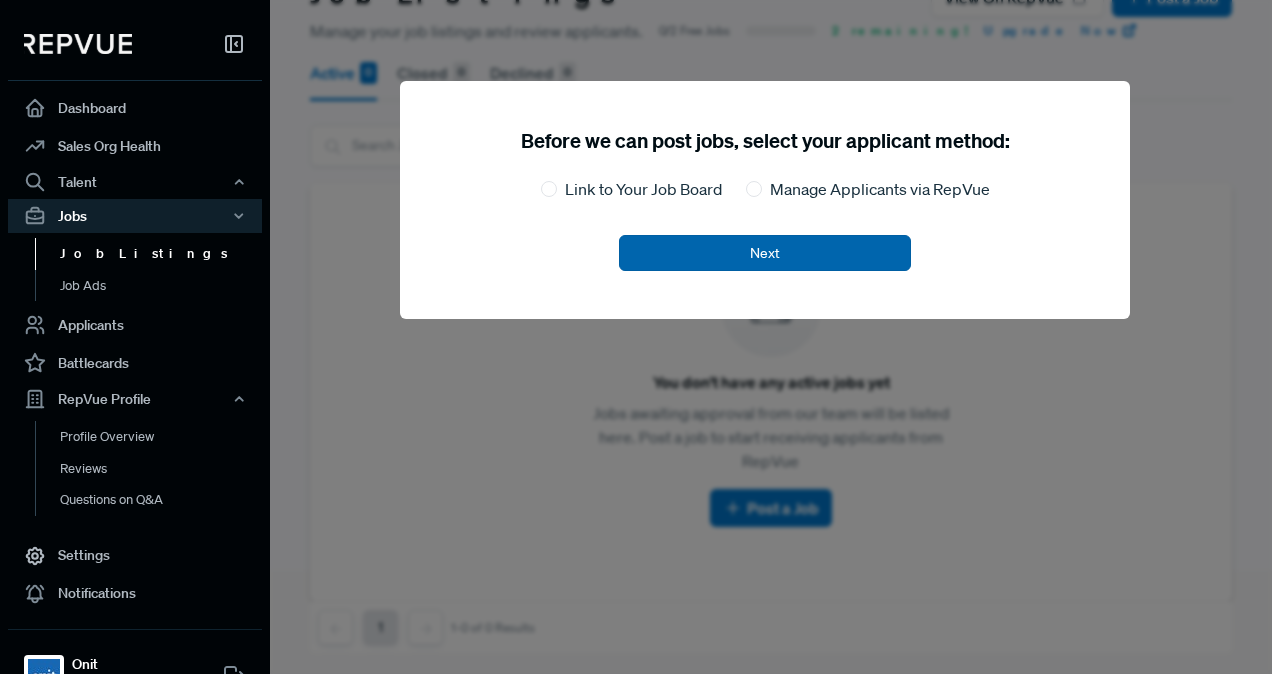 click on "Next" at bounding box center (765, 253) 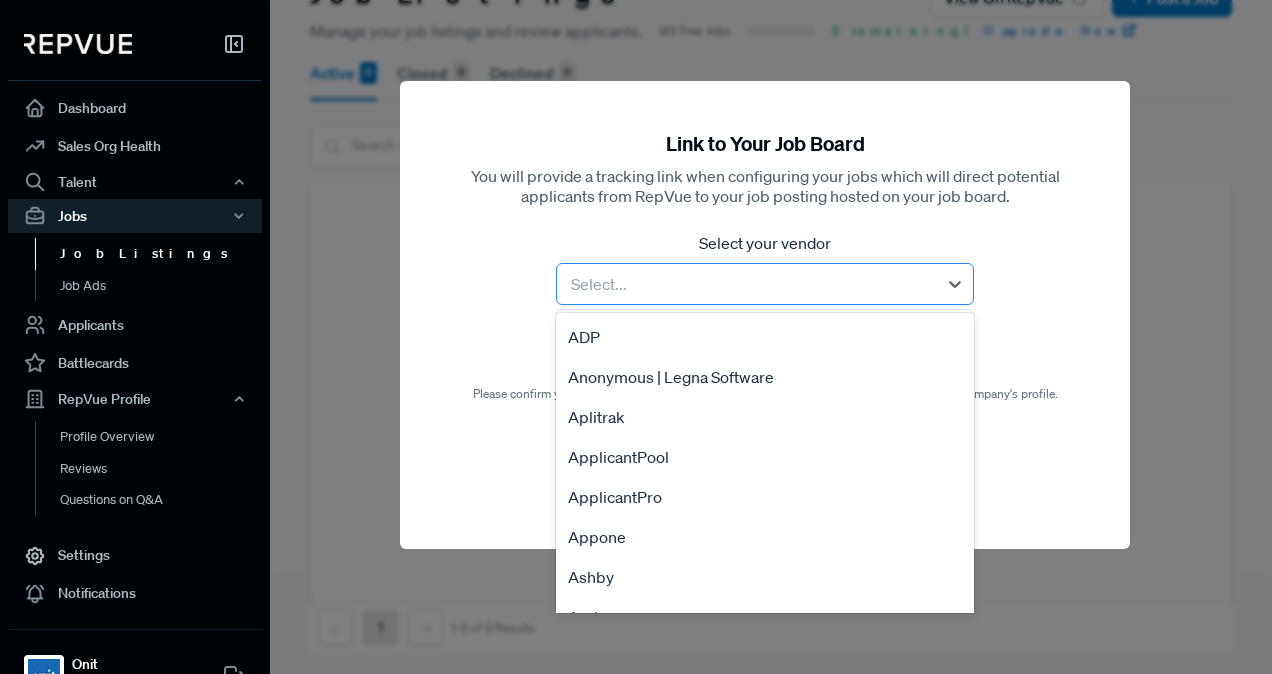click at bounding box center (747, 284) 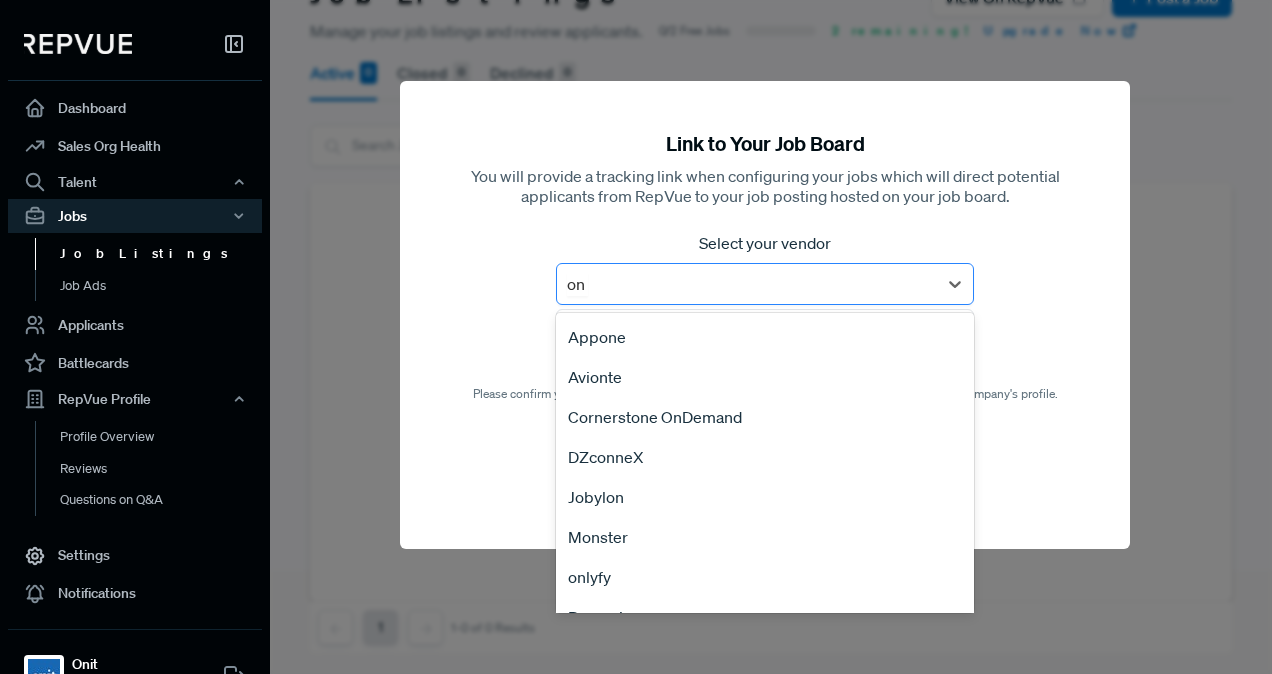 type on "o" 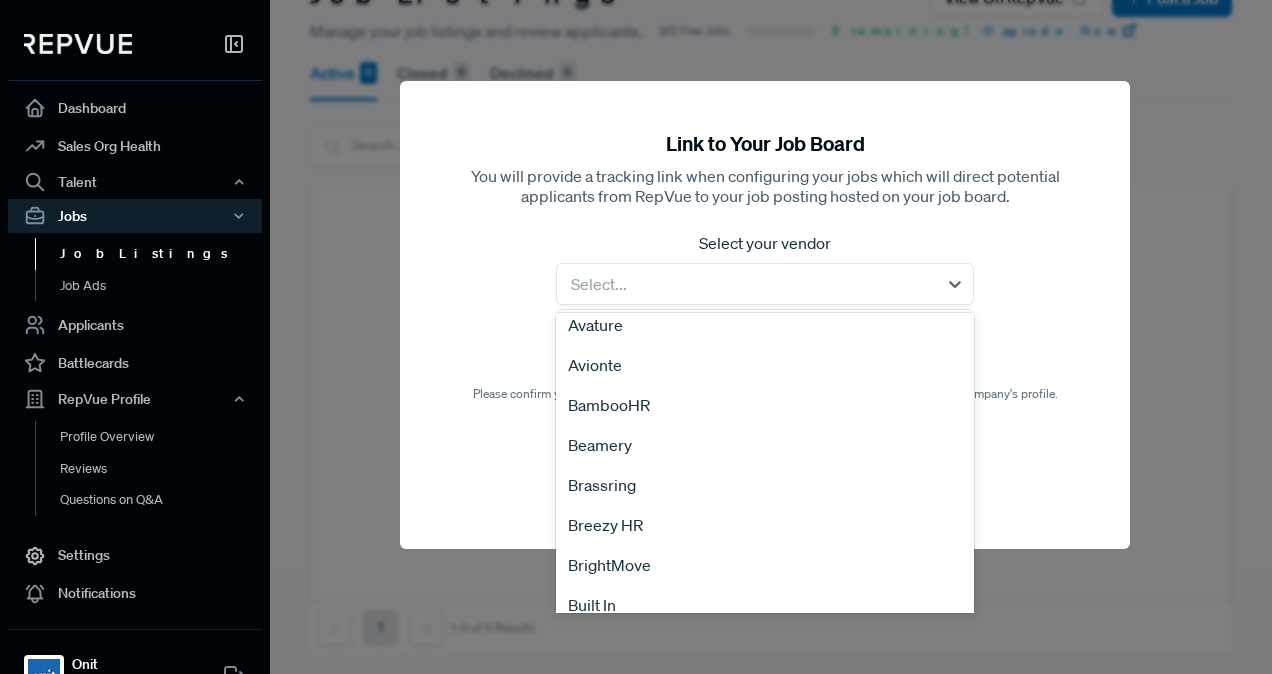 scroll, scrollTop: 0, scrollLeft: 0, axis: both 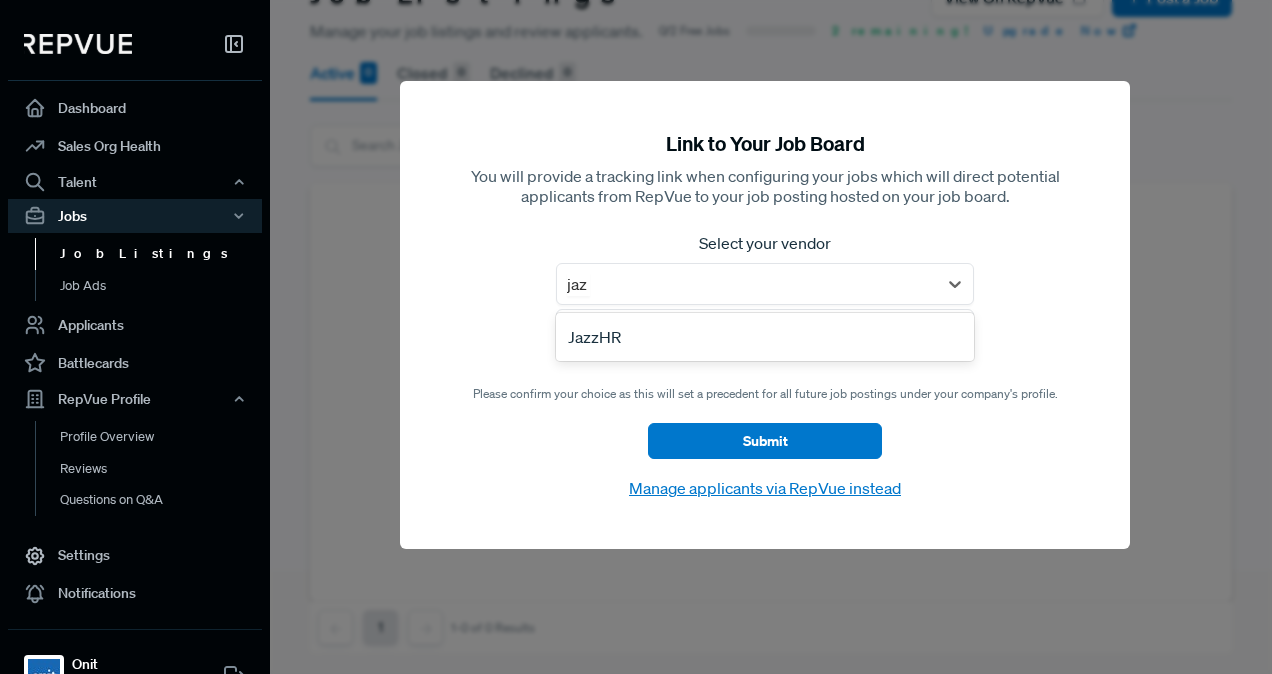 type on "jazz" 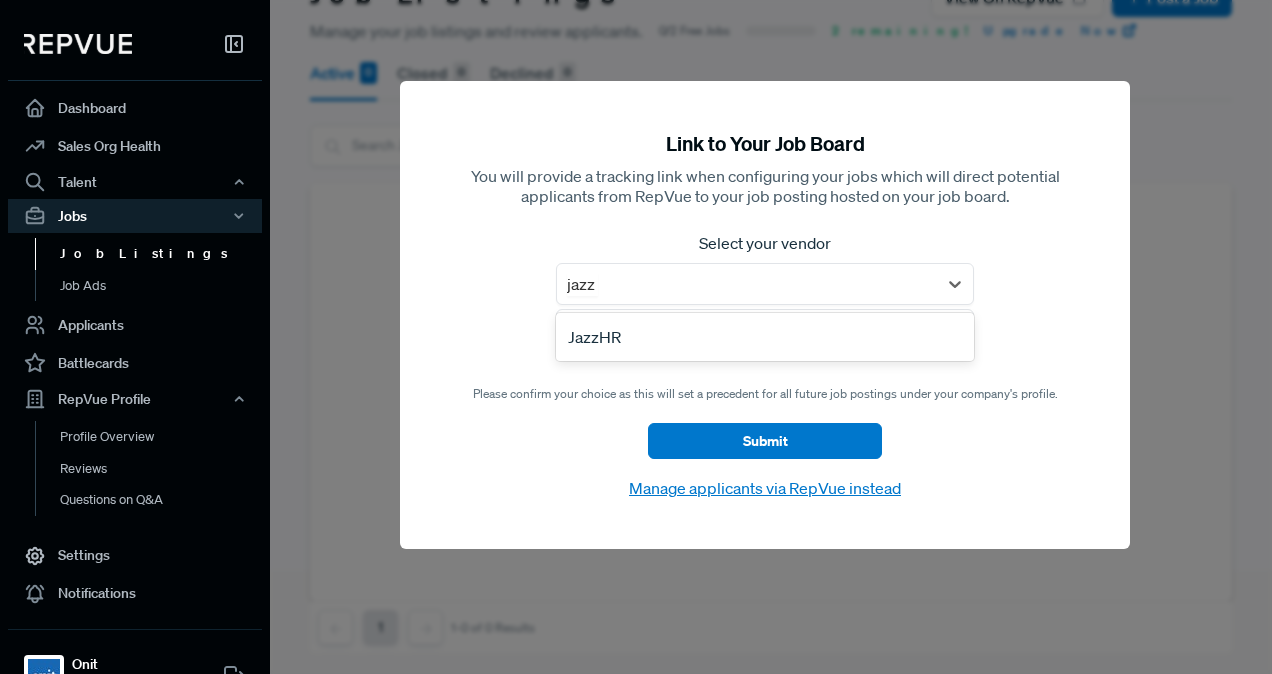 click on "JazzHR" at bounding box center (765, 337) 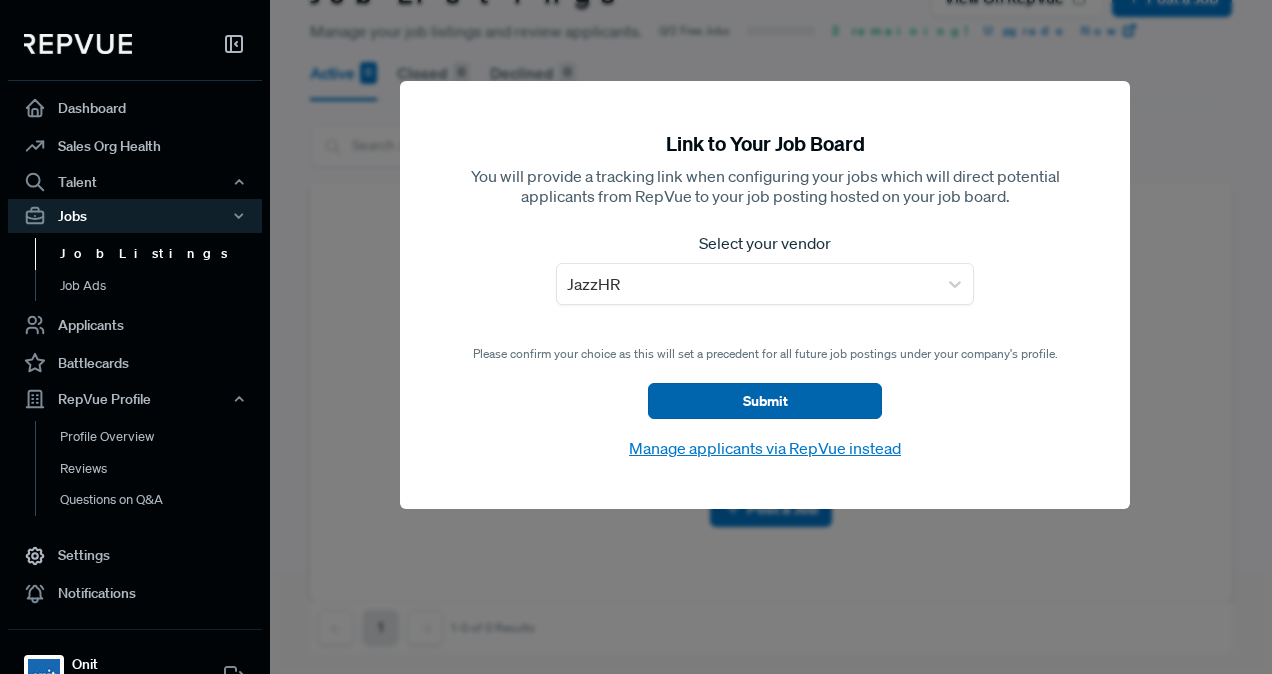click on "Submit" at bounding box center [765, 401] 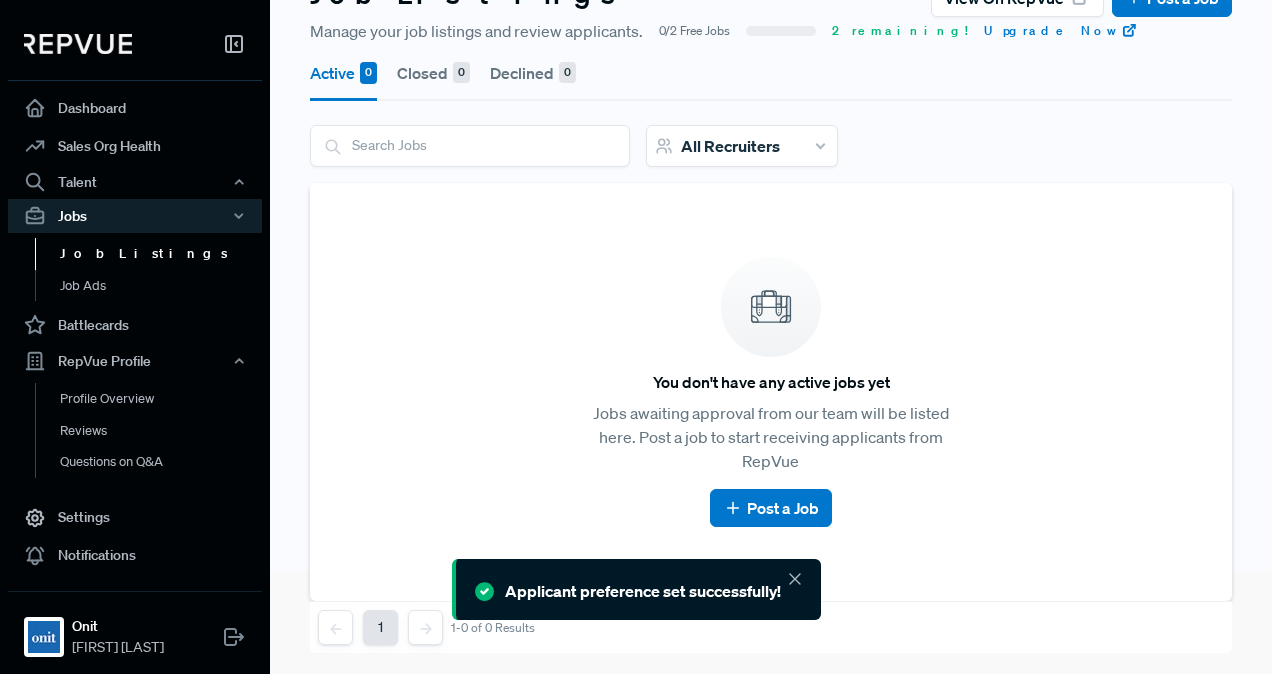 scroll, scrollTop: 113, scrollLeft: 0, axis: vertical 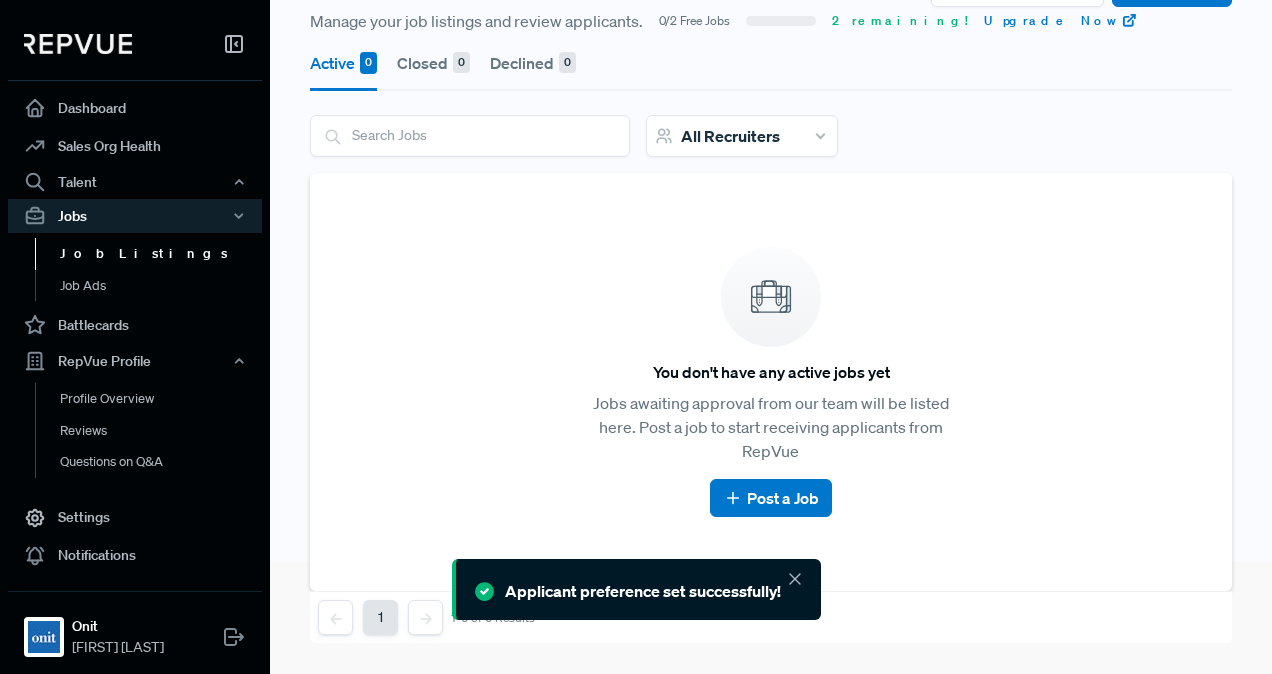 click on "Jobs awaiting approval from our team will be listed here. Post a job to start receiving applicants from RepVue" at bounding box center [770, 427] 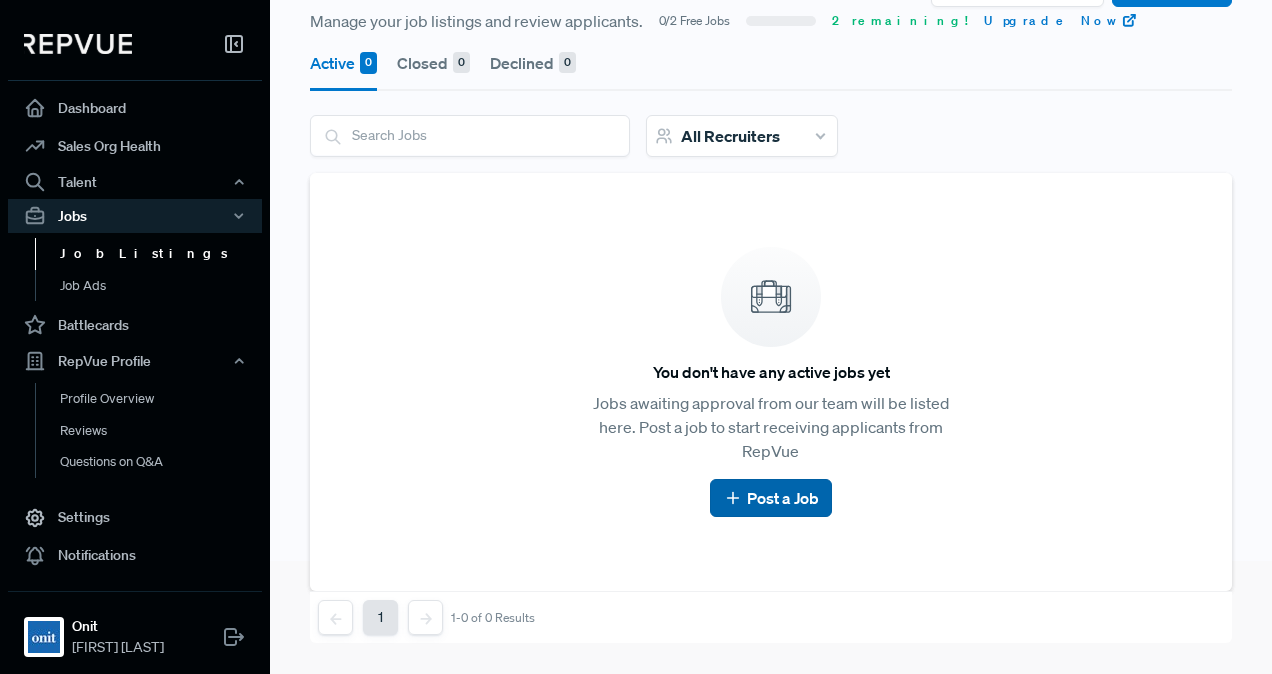 click on "Post a Job" at bounding box center (770, 498) 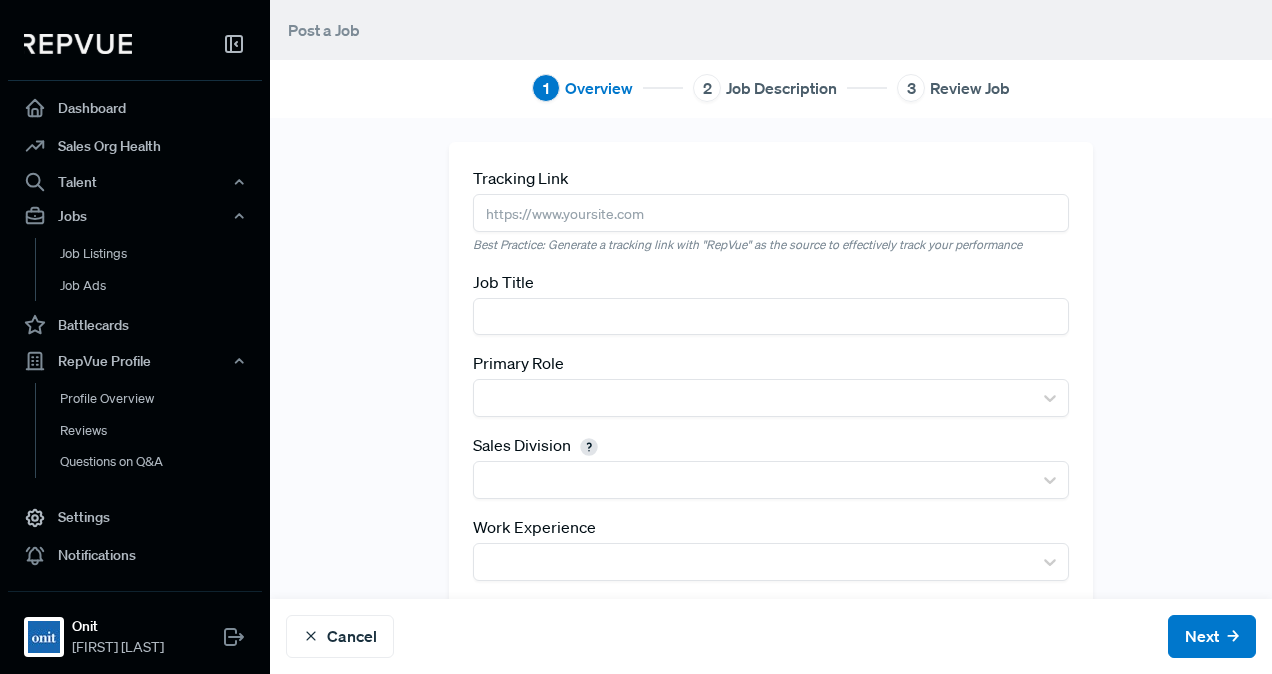 scroll, scrollTop: 0, scrollLeft: 0, axis: both 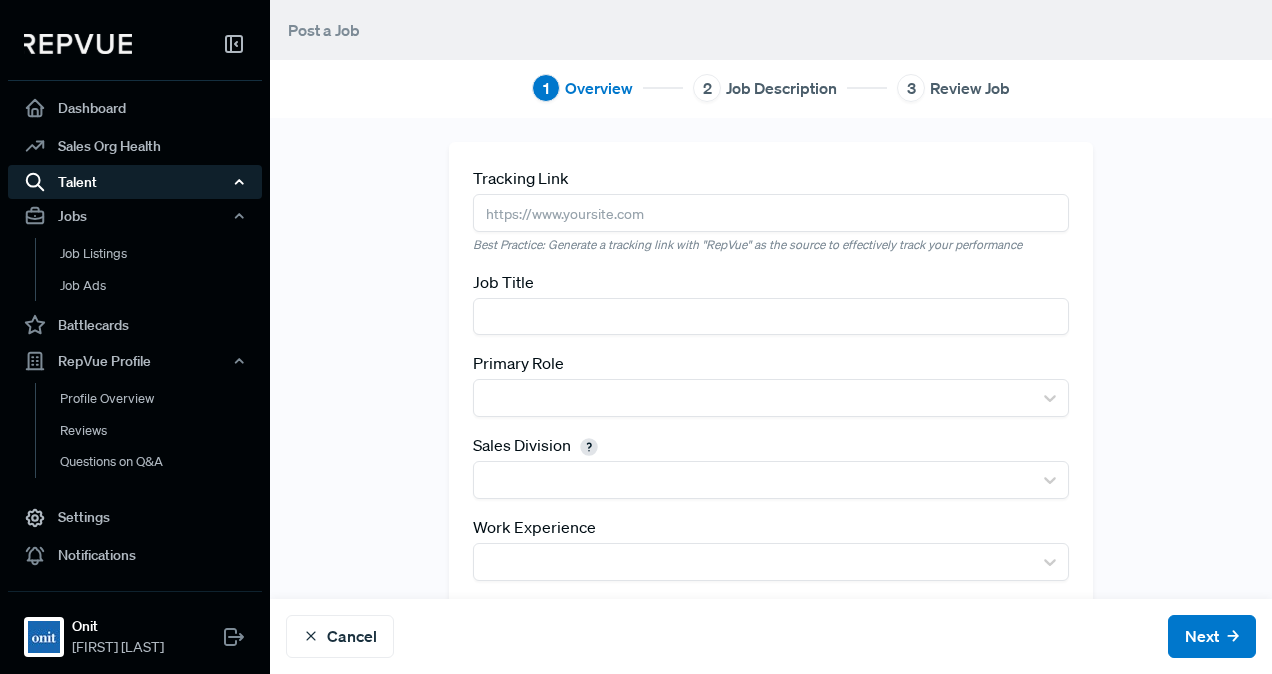 click on "Talent" at bounding box center [135, 182] 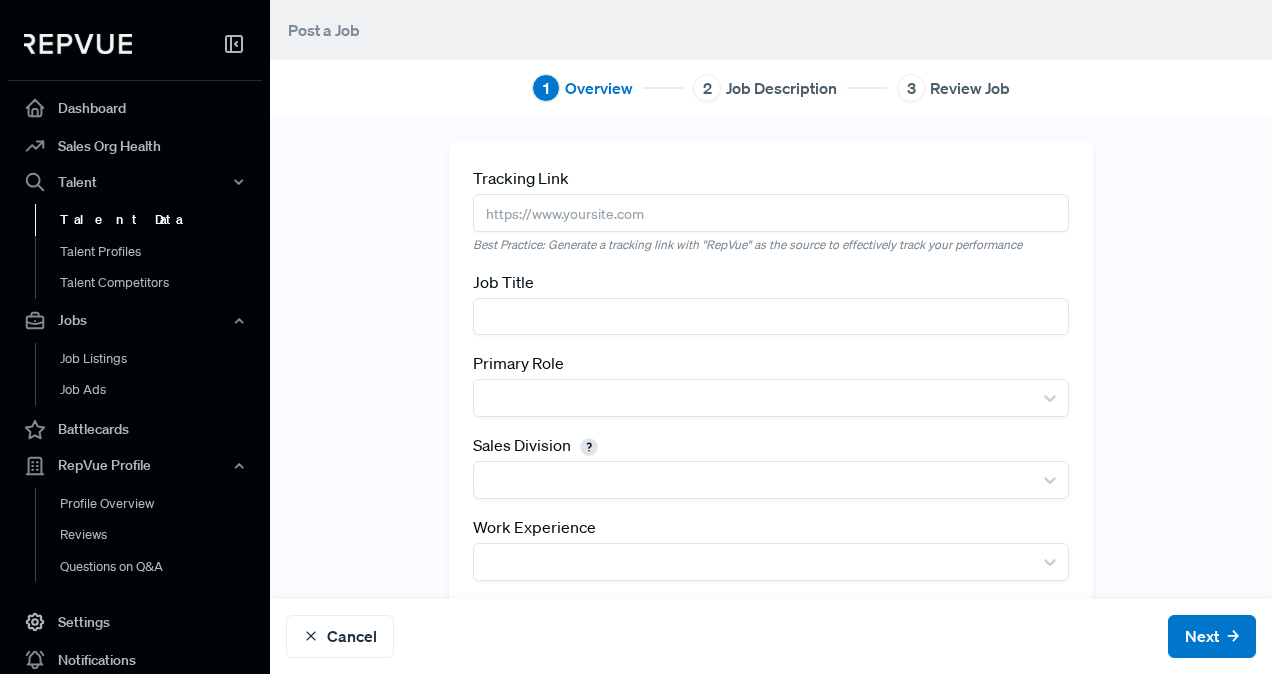 click on "Talent Data" at bounding box center [162, 220] 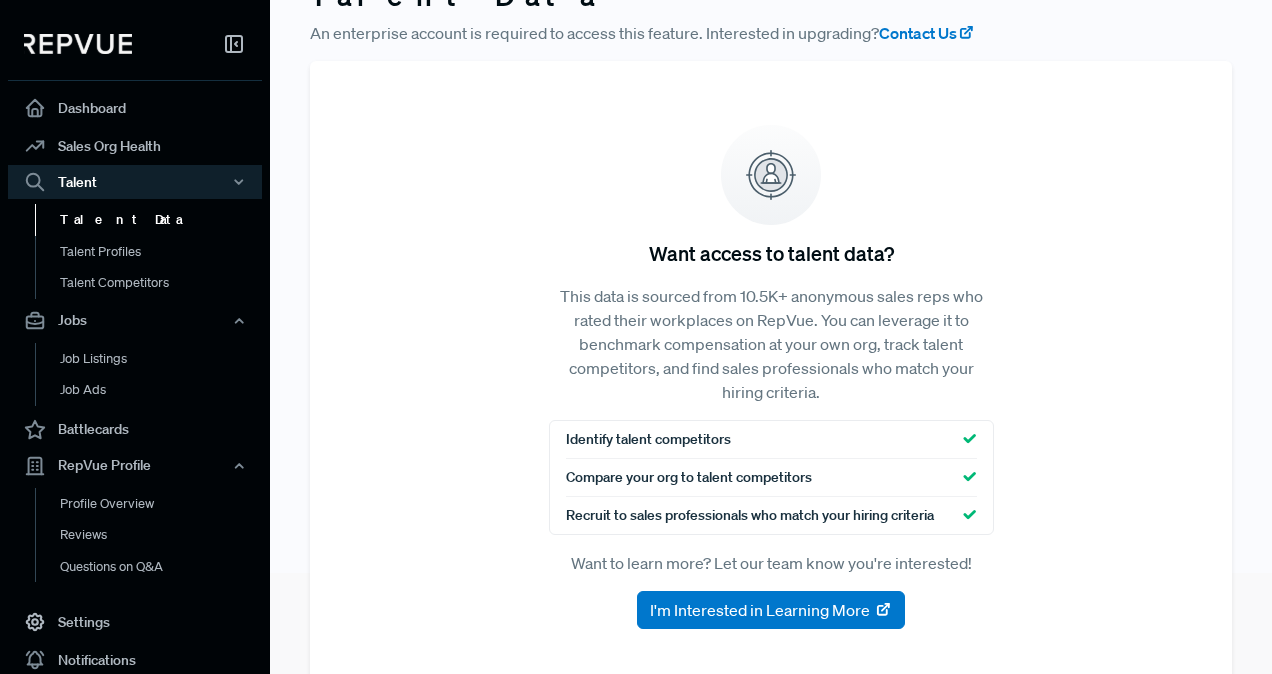 scroll, scrollTop: 150, scrollLeft: 0, axis: vertical 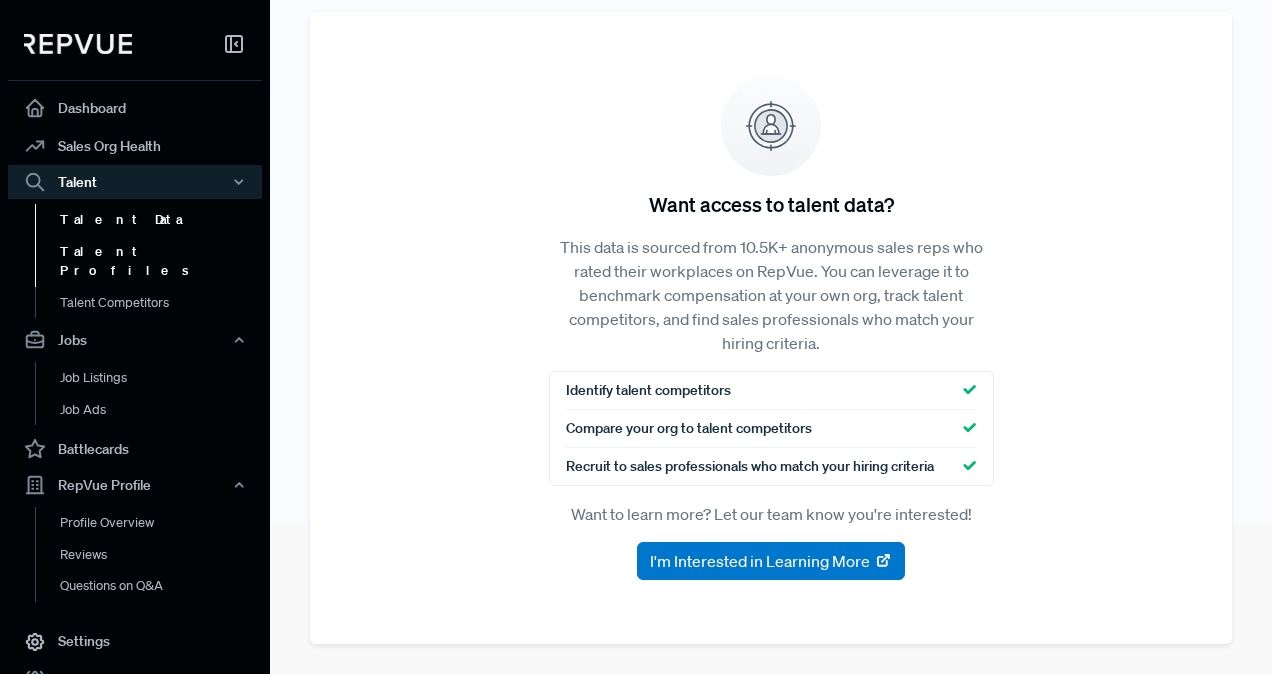 click on "Talent Profiles" at bounding box center [162, 261] 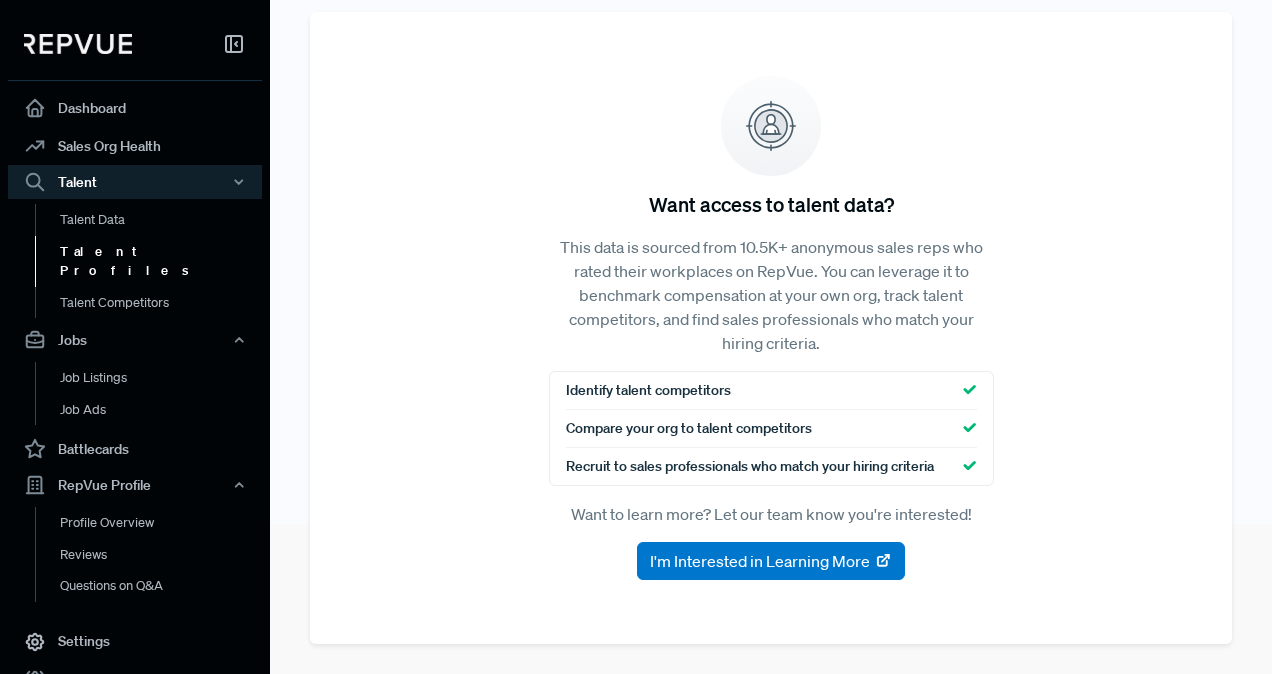 click on "Talent Profiles" at bounding box center [162, 261] 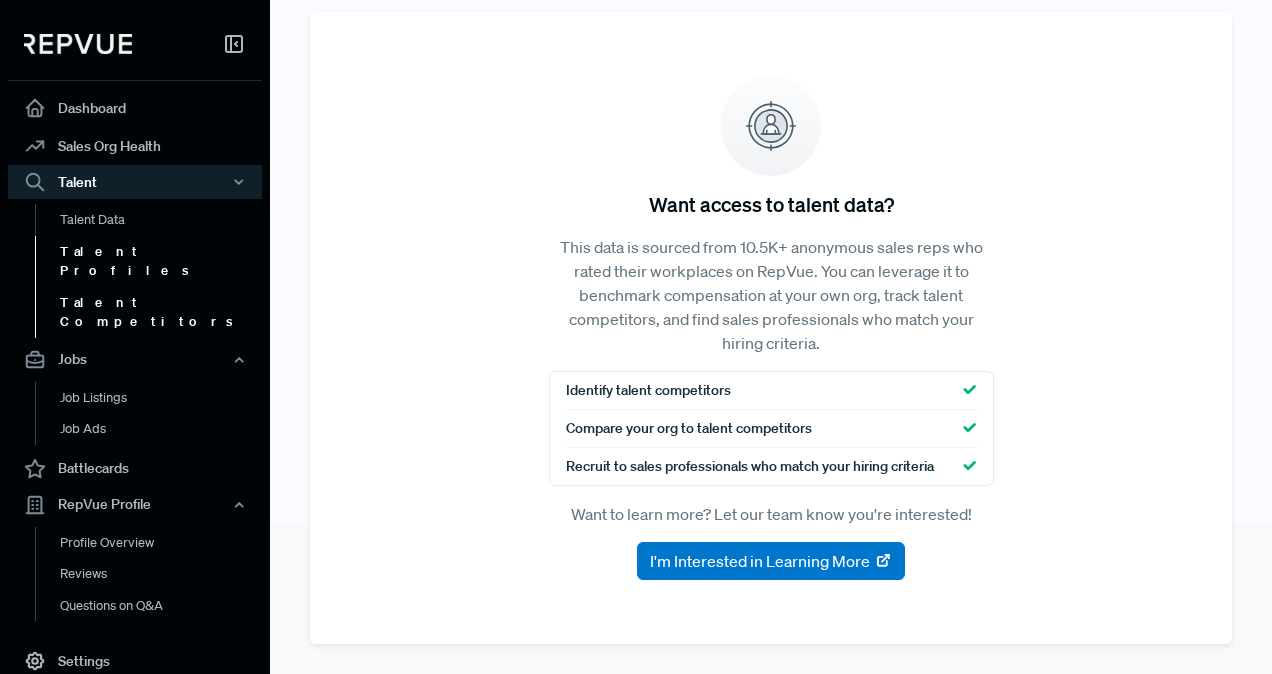 click on "Talent Competitors" at bounding box center (162, 312) 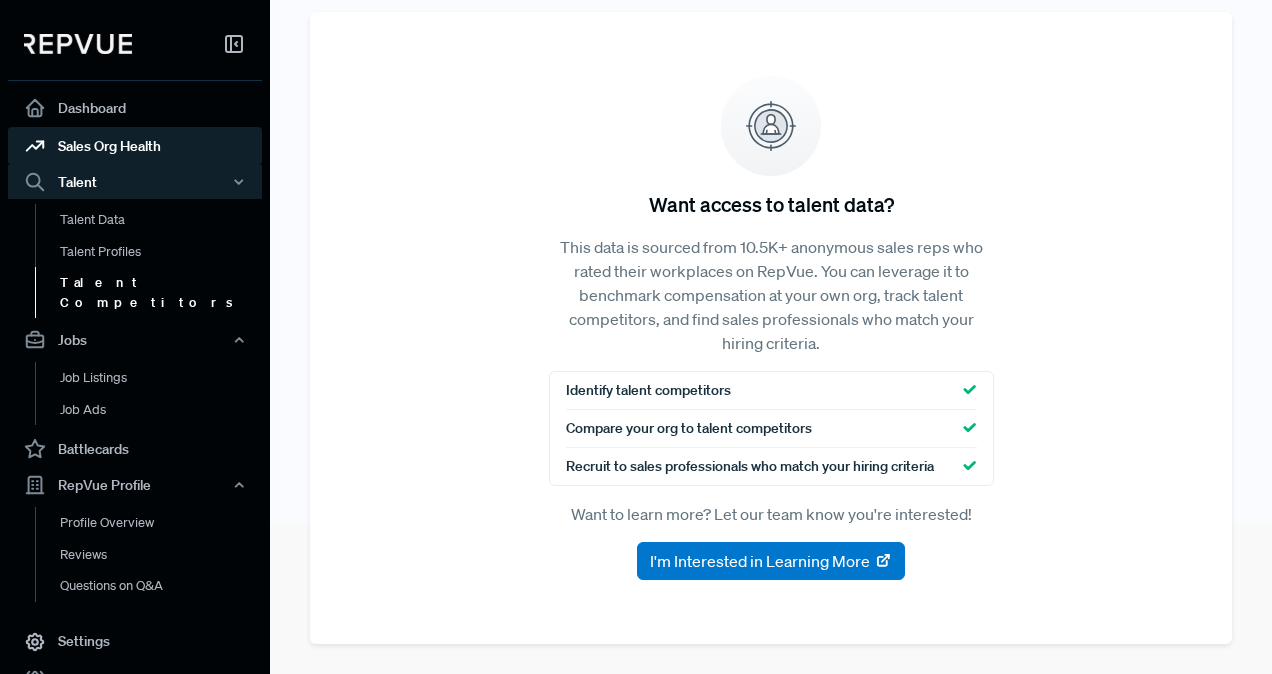 drag, startPoint x: 225, startPoint y: 168, endPoint x: 137, endPoint y: 140, distance: 92.34717 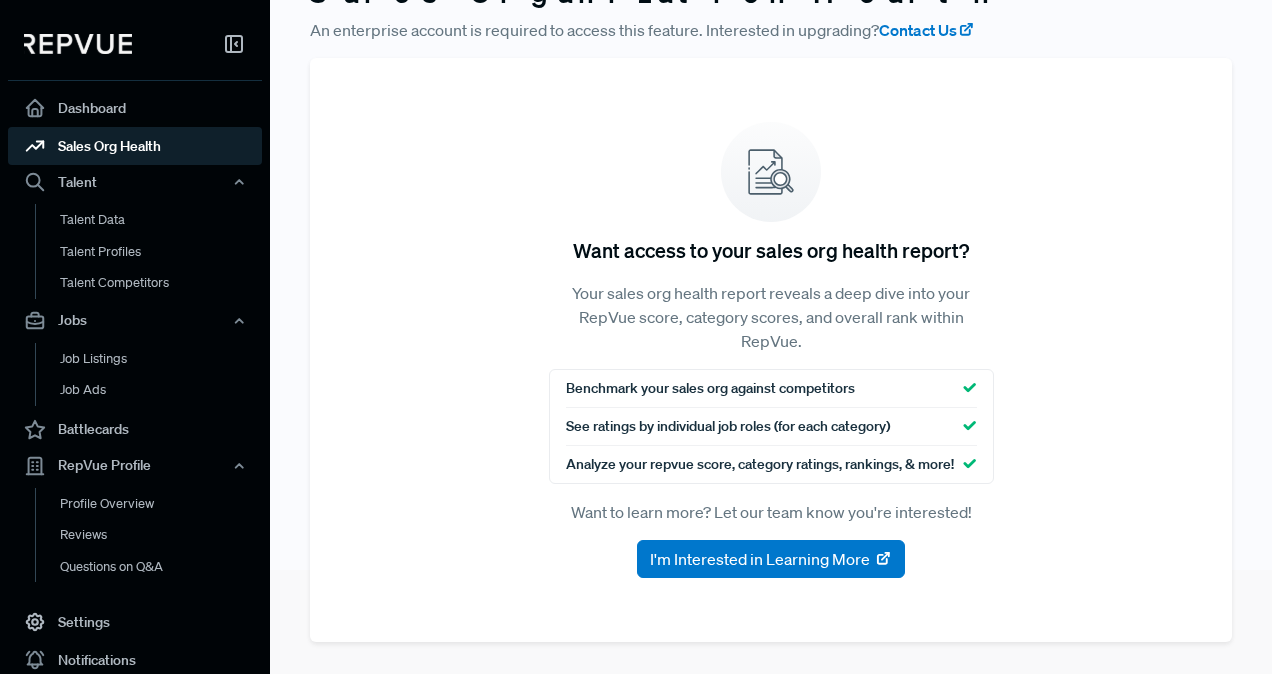 scroll, scrollTop: 102, scrollLeft: 0, axis: vertical 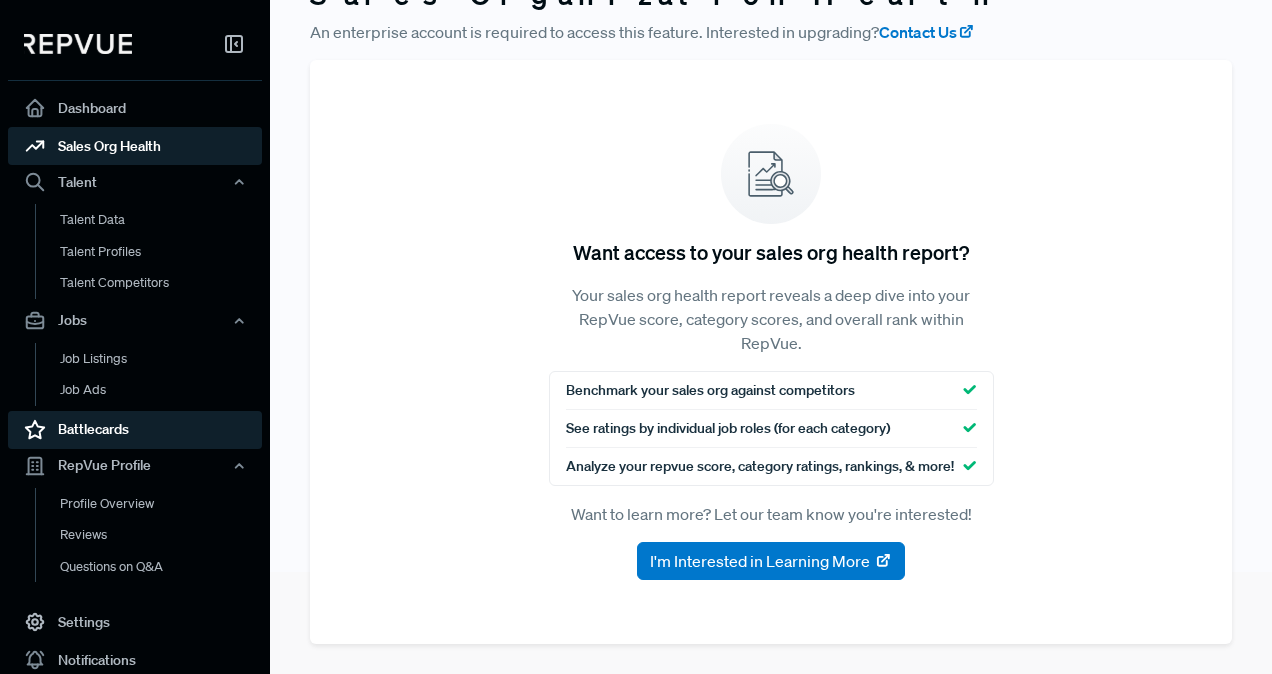 click on "Battlecards" at bounding box center [135, 430] 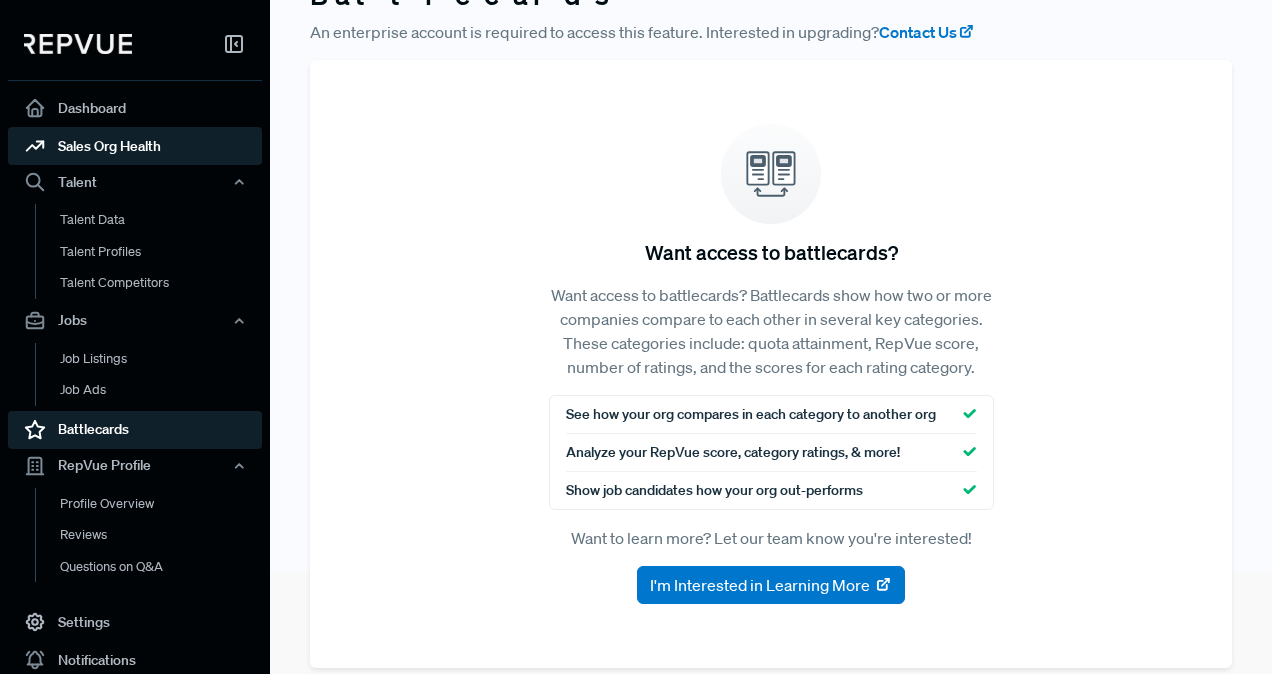 click on "Sales Org Health" at bounding box center [135, 146] 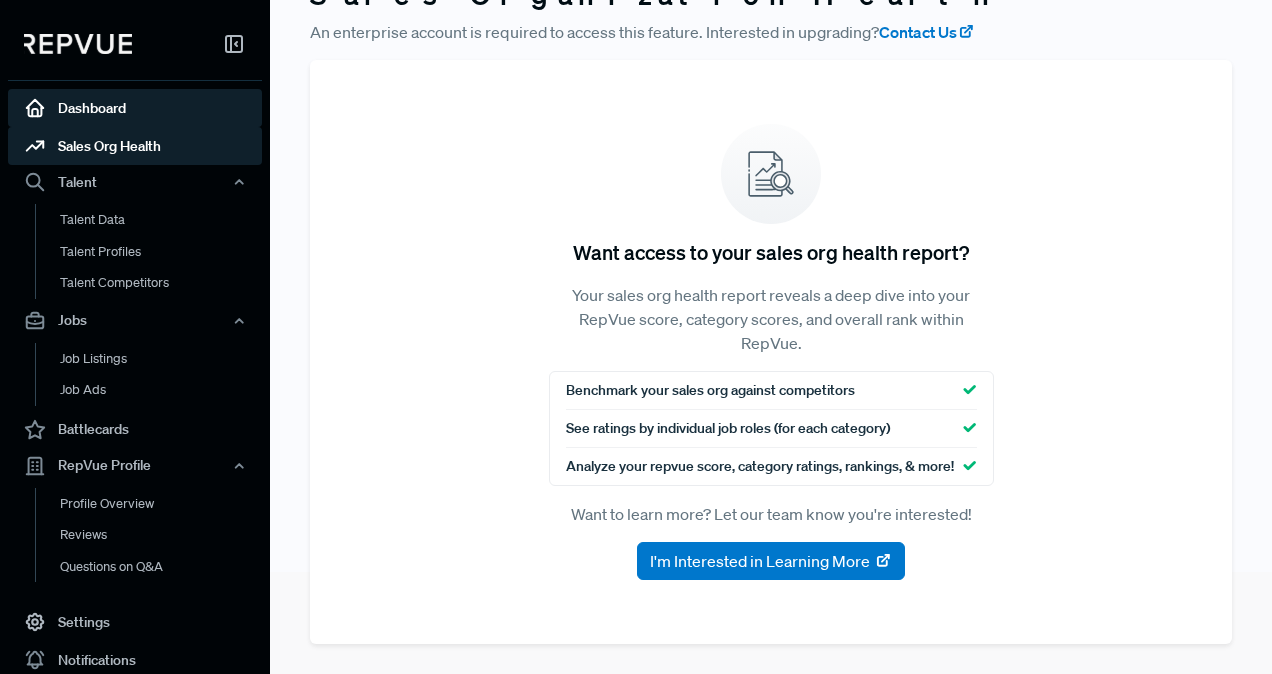 click on "Dashboard" at bounding box center (135, 108) 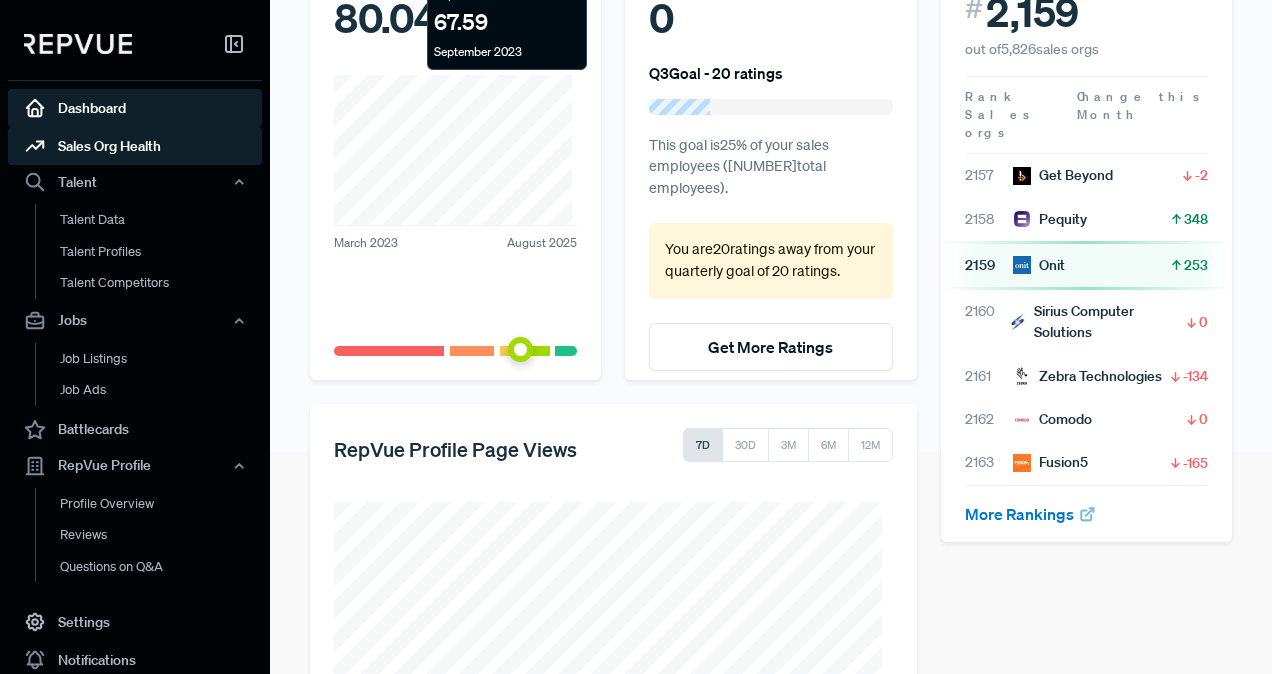 scroll, scrollTop: 218, scrollLeft: 0, axis: vertical 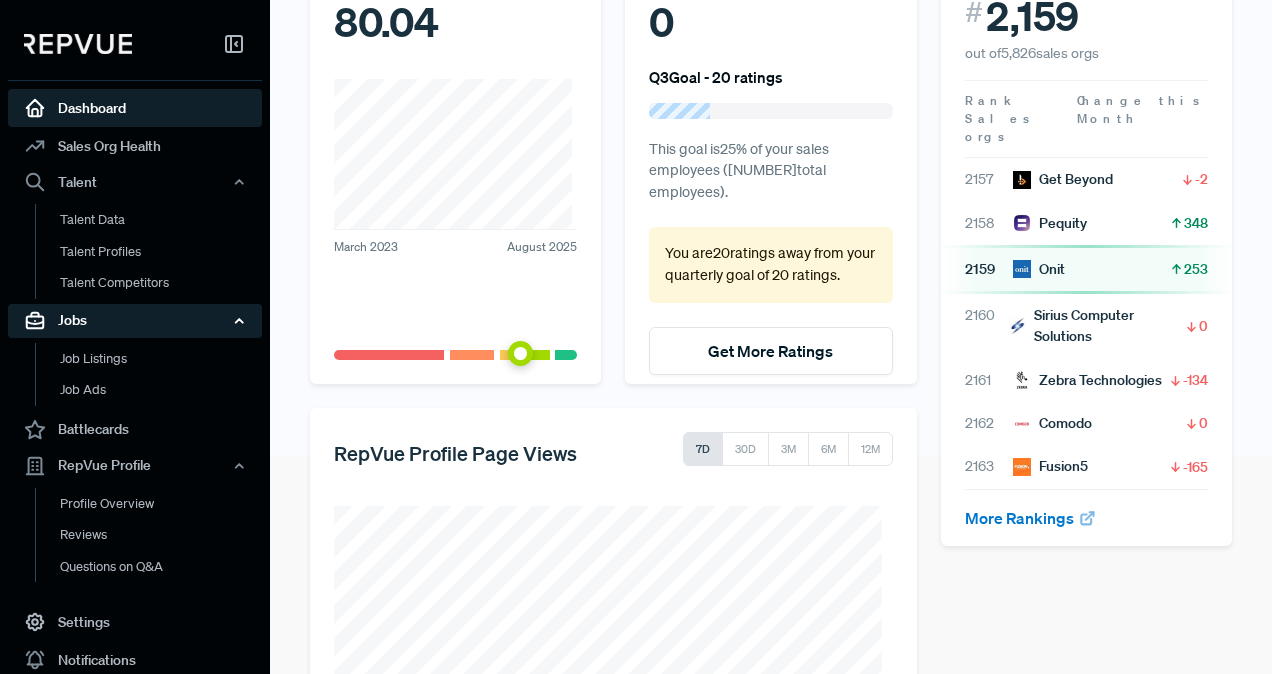 click on "Jobs" at bounding box center [135, 321] 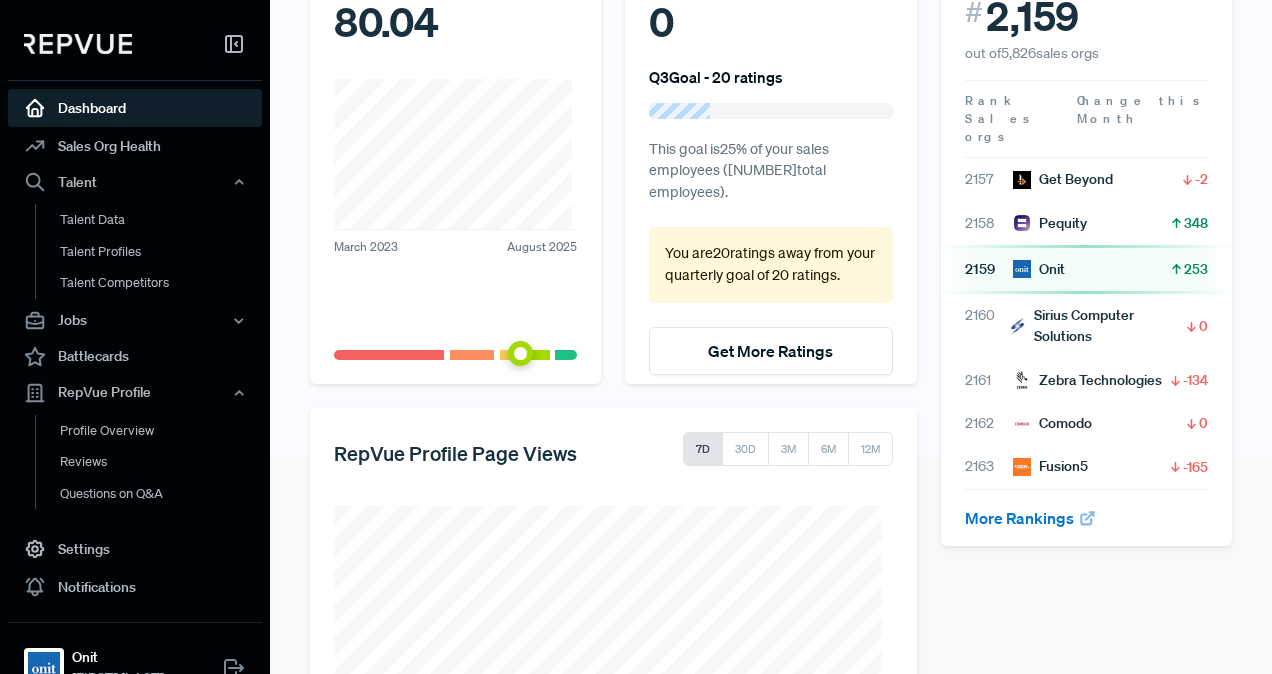 scroll, scrollTop: 0, scrollLeft: 0, axis: both 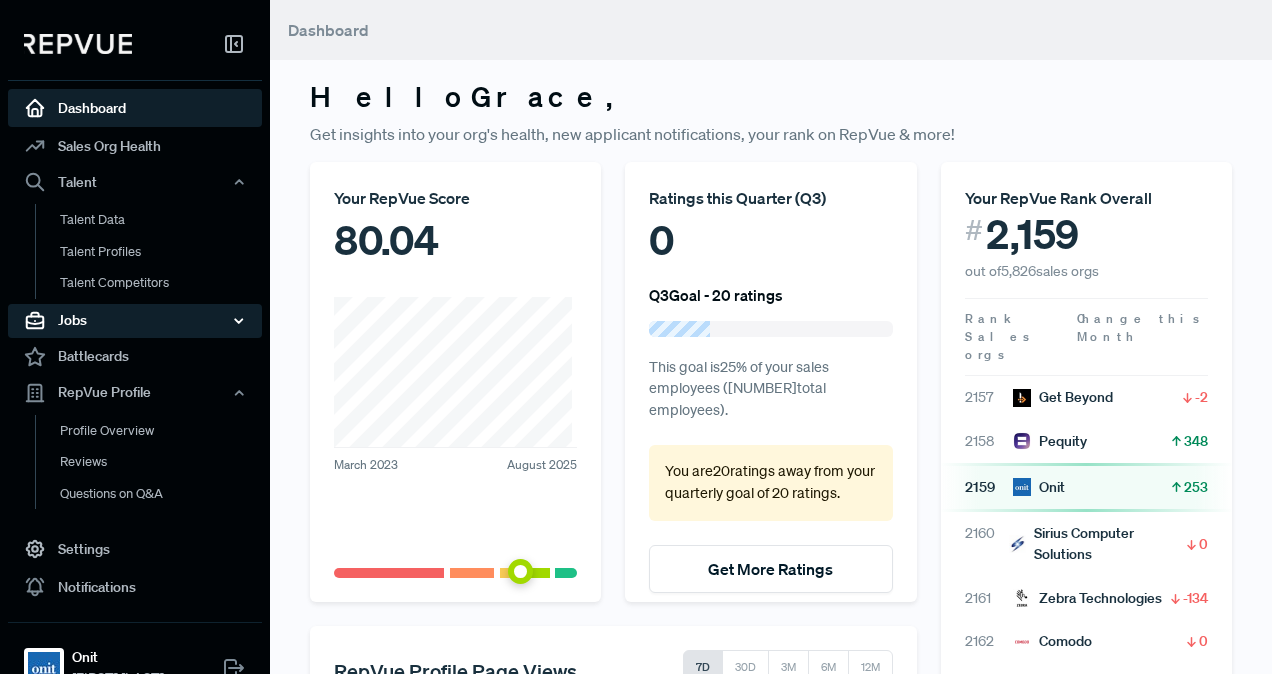click on "Jobs" at bounding box center (135, 321) 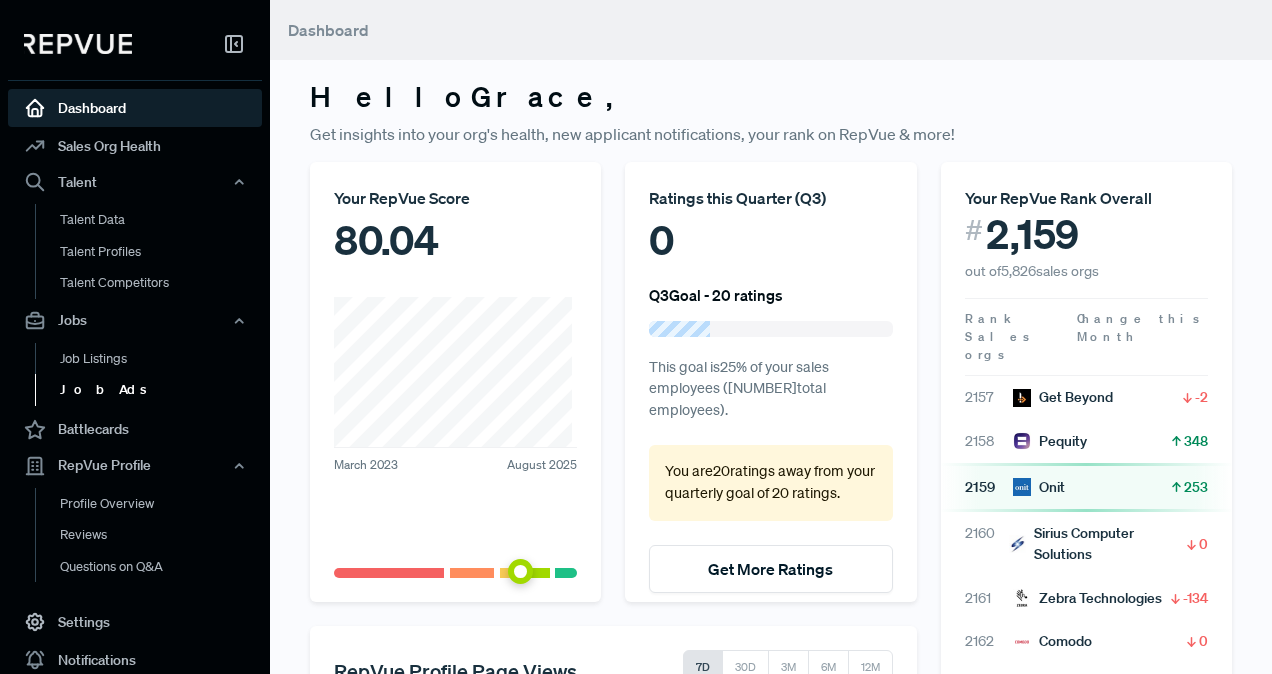 scroll, scrollTop: 193, scrollLeft: 0, axis: vertical 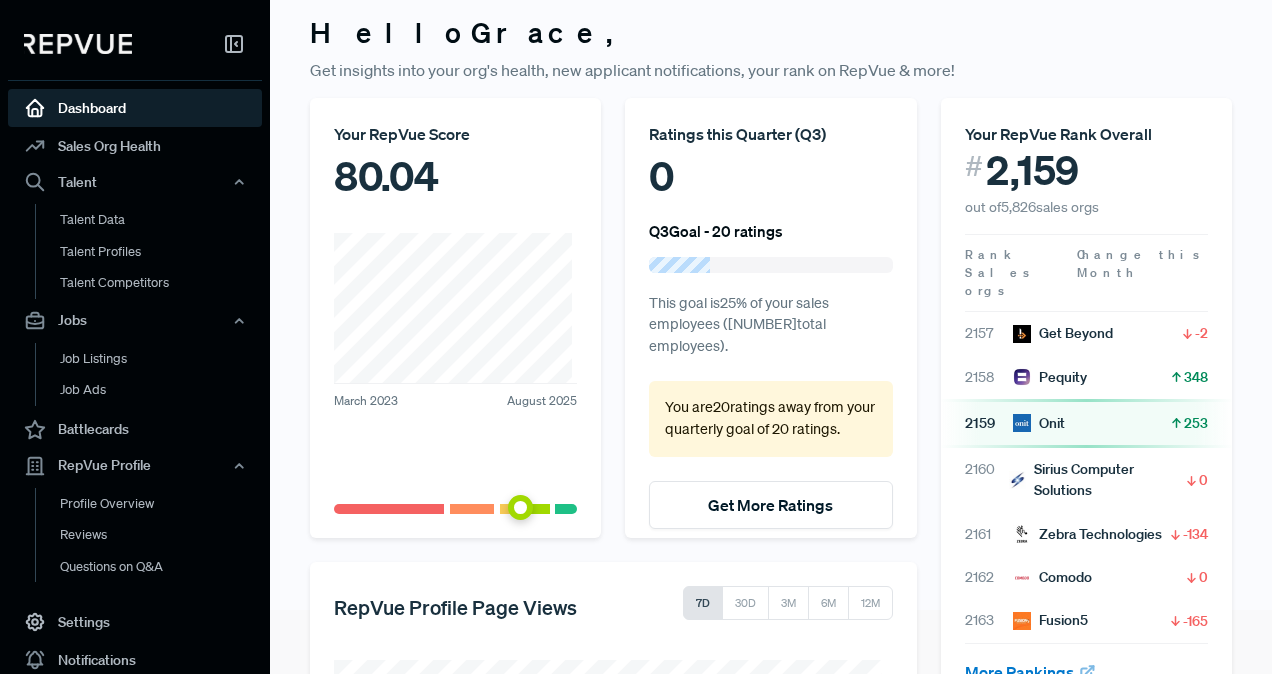 click on "80.04" at bounding box center [455, 176] 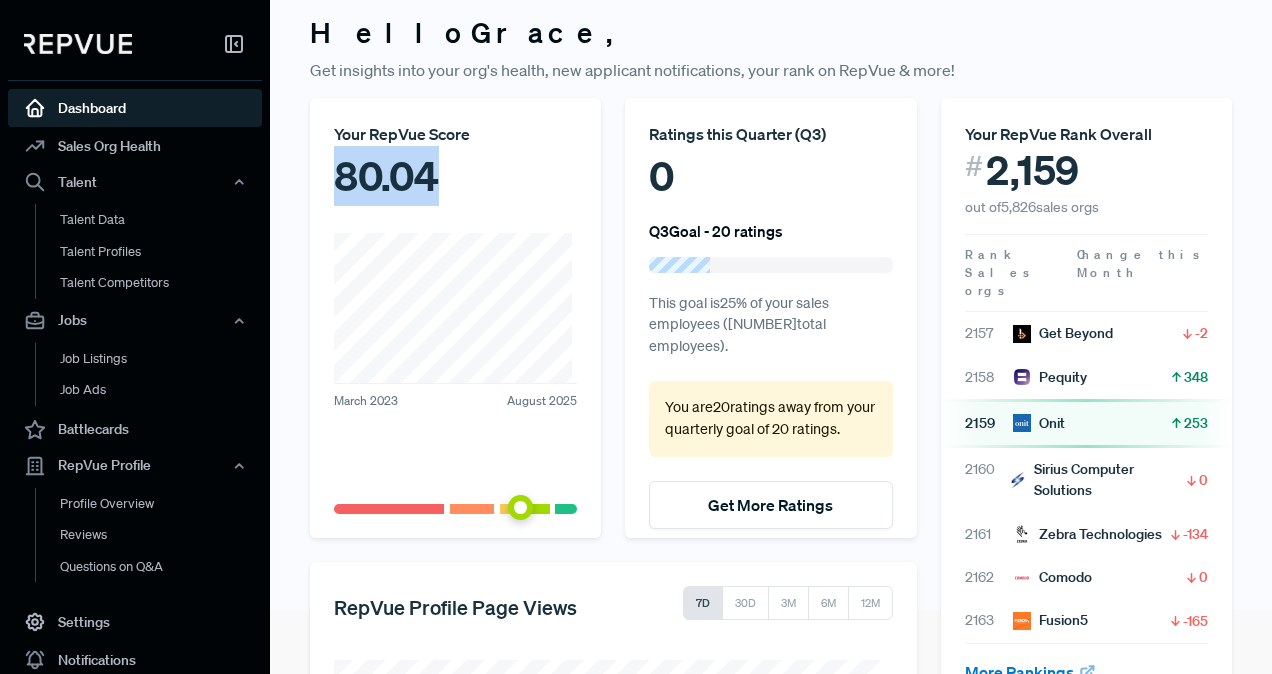 click on "80.04" at bounding box center [455, 176] 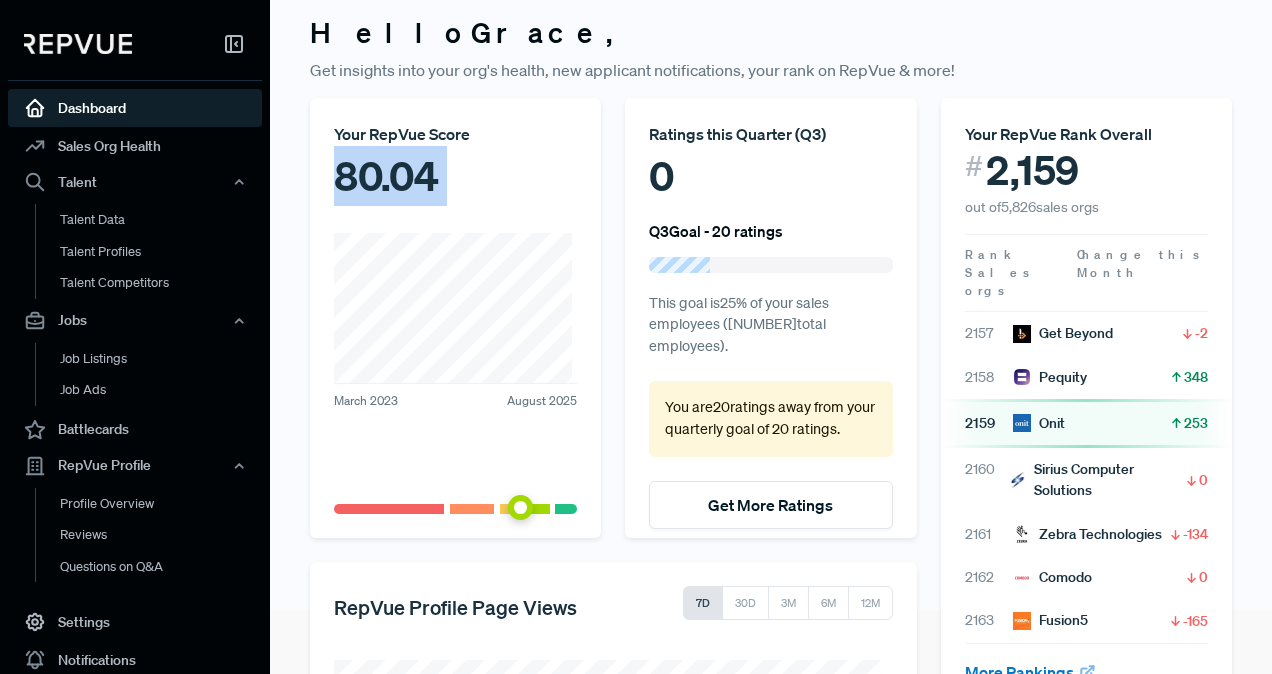 click on "80.04" at bounding box center (455, 176) 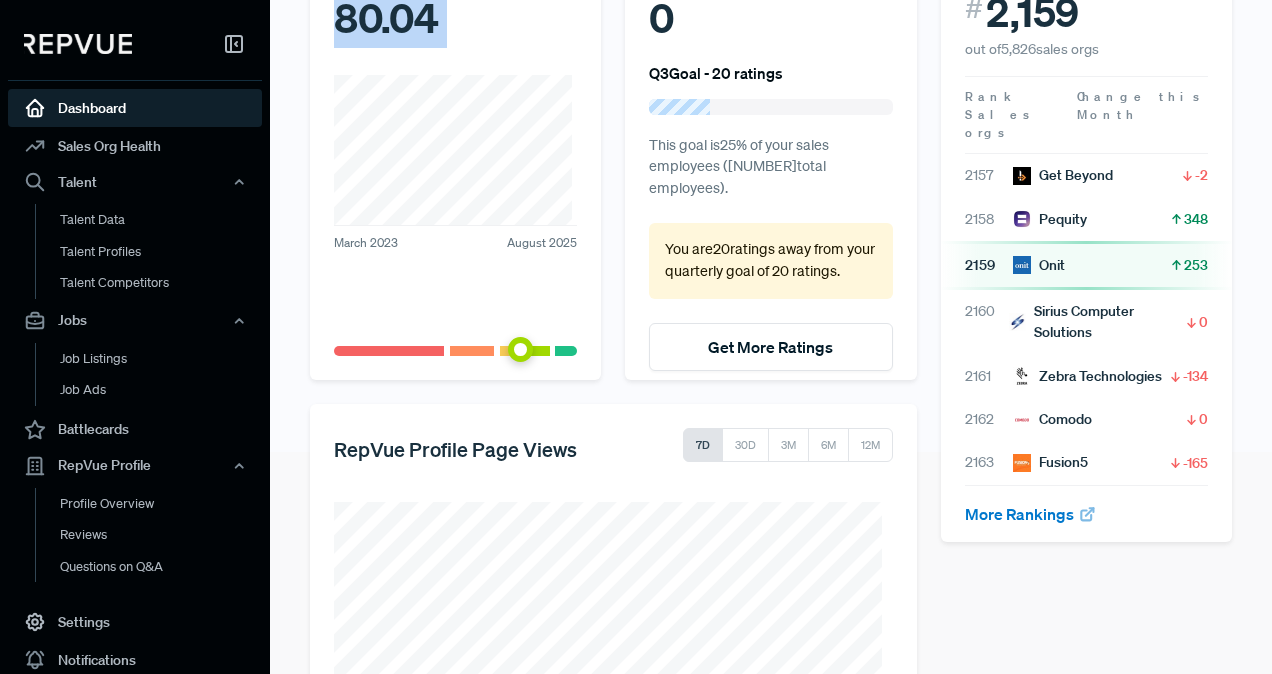 scroll, scrollTop: 144, scrollLeft: 0, axis: vertical 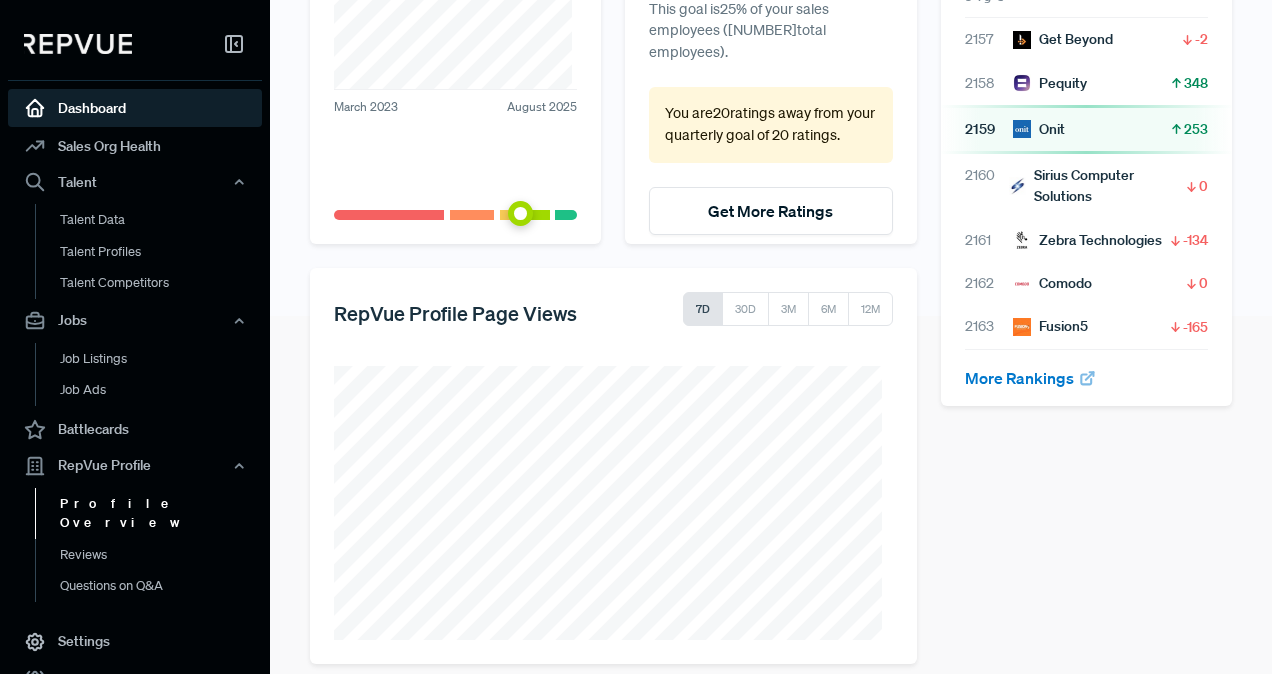 click on "Profile Overview" at bounding box center [162, 513] 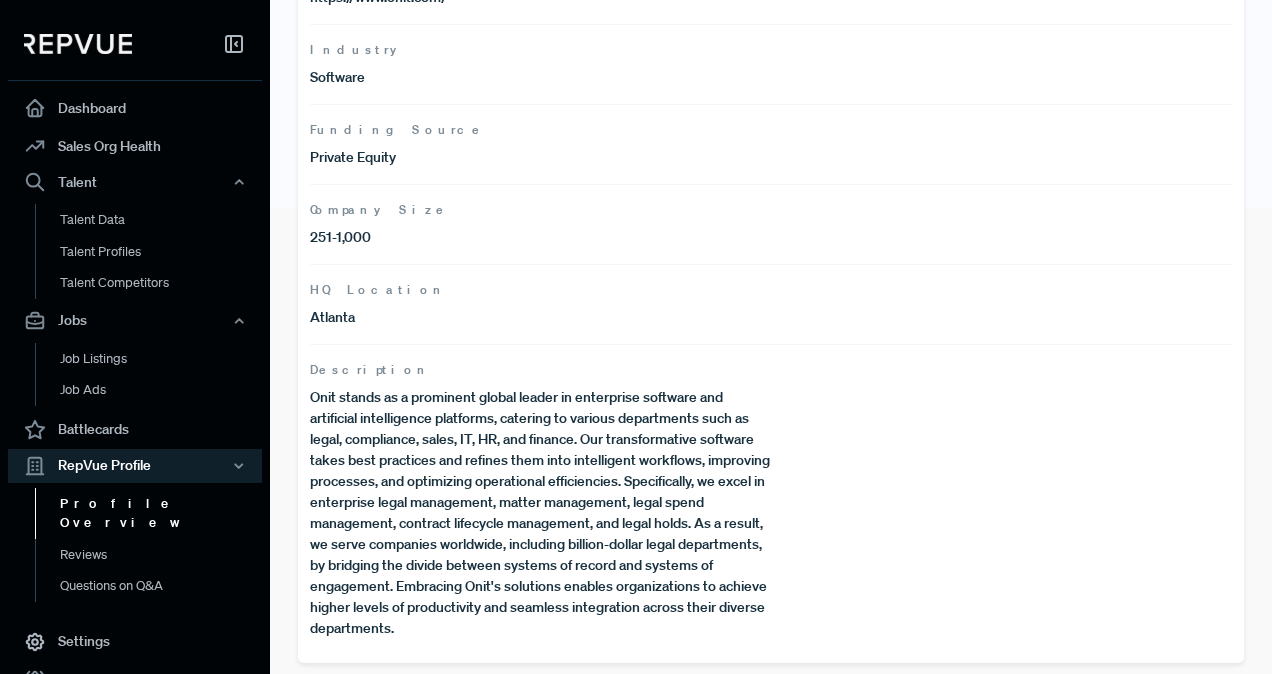 scroll, scrollTop: 468, scrollLeft: 0, axis: vertical 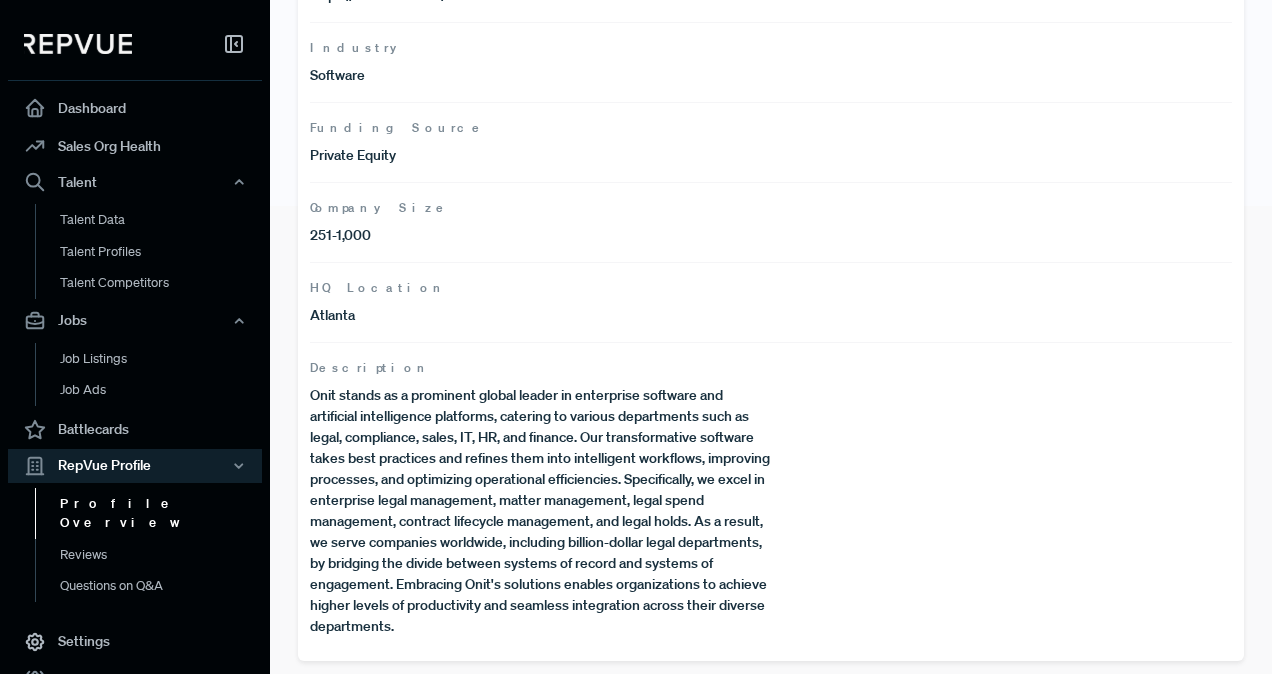 click on "Onit stands as a prominent global leader in enterprise software and artificial intelligence platforms, catering to various departments such as legal, compliance, sales, IT, HR, and finance.
Our transformative software takes best practices and refines them into intelligent workflows, improving processes, and optimizing operational efficiencies. Specifically, we excel in enterprise legal management, matter management, legal spend management, contract lifecycle management, and legal holds. As a result, we serve companies worldwide, including billion-dollar legal departments, by bridging the divide between systems of record and systems of engagement. Embracing Onit's solutions enables organizations to achieve higher levels of productivity and seamless integration across their diverse departments." at bounding box center [540, 511] 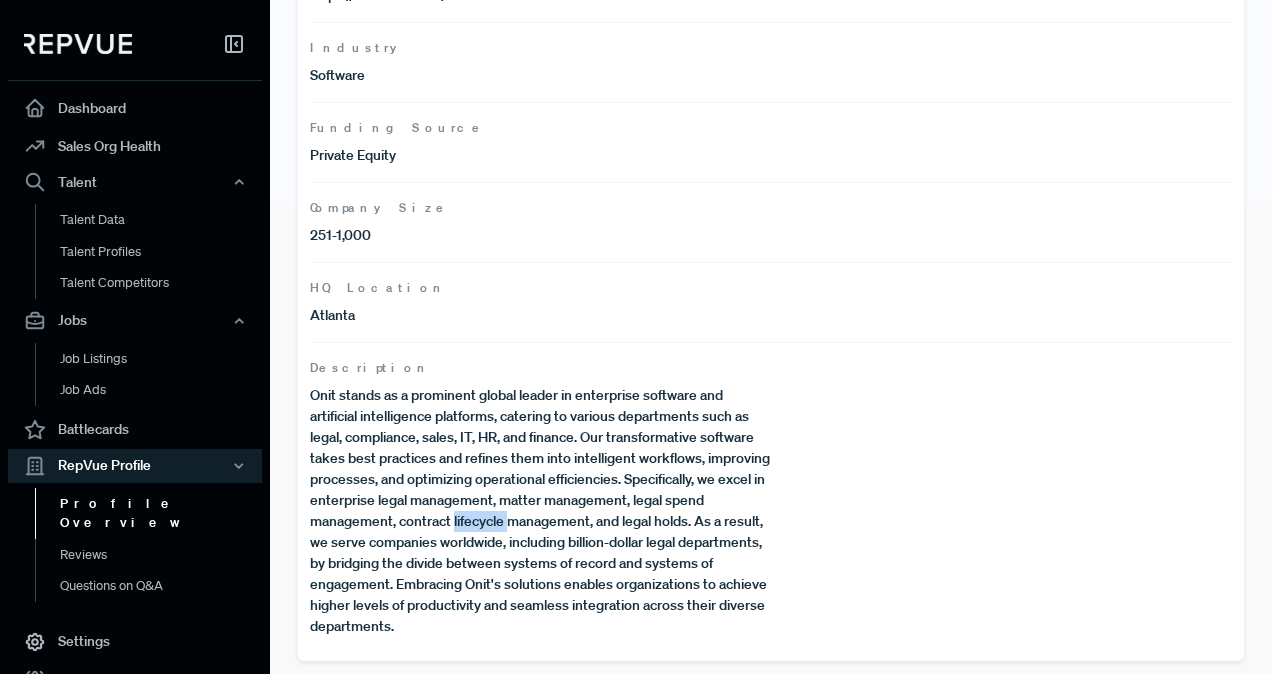 click on "Onit stands as a prominent global leader in enterprise software and artificial intelligence platforms, catering to various departments such as legal, compliance, sales, IT, HR, and finance.
Our transformative software takes best practices and refines them into intelligent workflows, improving processes, and optimizing operational efficiencies. Specifically, we excel in enterprise legal management, matter management, legal spend management, contract lifecycle management, and legal holds. As a result, we serve companies worldwide, including billion-dollar legal departments, by bridging the divide between systems of record and systems of engagement. Embracing Onit's solutions enables organizations to achieve higher levels of productivity and seamless integration across their diverse departments." at bounding box center [540, 511] 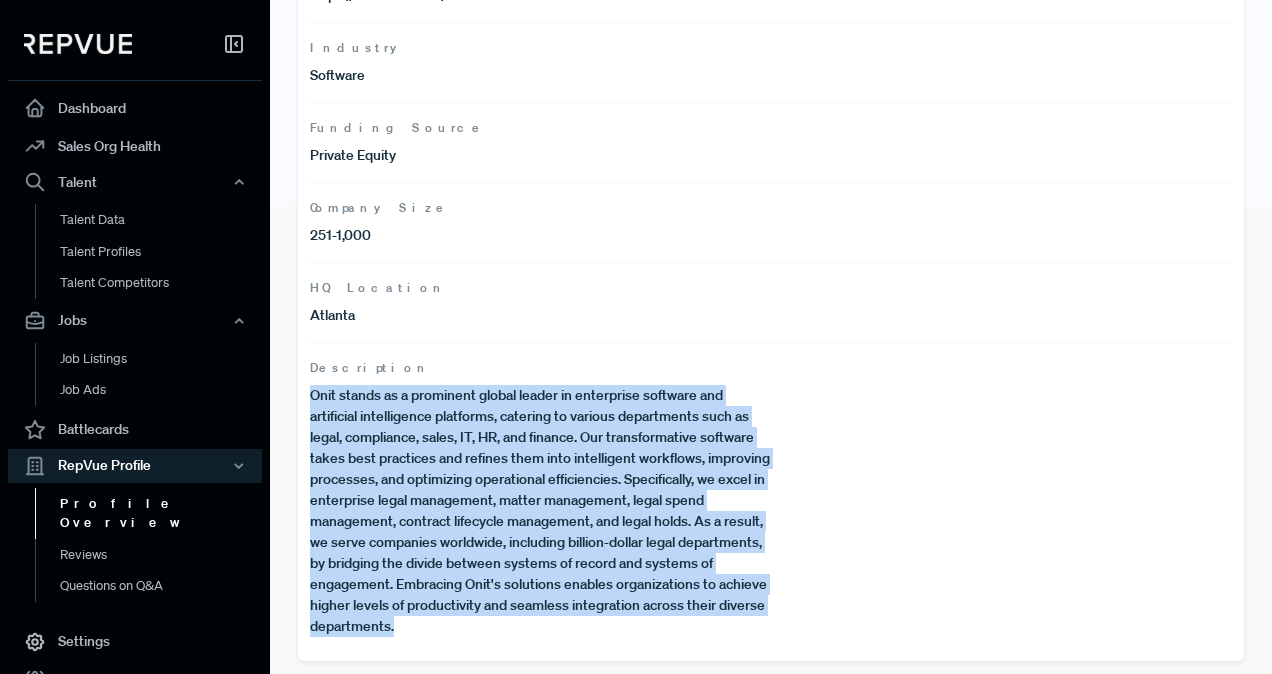 click on "Onit stands as a prominent global leader in enterprise software and artificial intelligence platforms, catering to various departments such as legal, compliance, sales, IT, HR, and finance.
Our transformative software takes best practices and refines them into intelligent workflows, improving processes, and optimizing operational efficiencies. Specifically, we excel in enterprise legal management, matter management, legal spend management, contract lifecycle management, and legal holds. As a result, we serve companies worldwide, including billion-dollar legal departments, by bridging the divide between systems of record and systems of engagement. Embracing Onit's solutions enables organizations to achieve higher levels of productivity and seamless integration across their diverse departments." at bounding box center [540, 511] 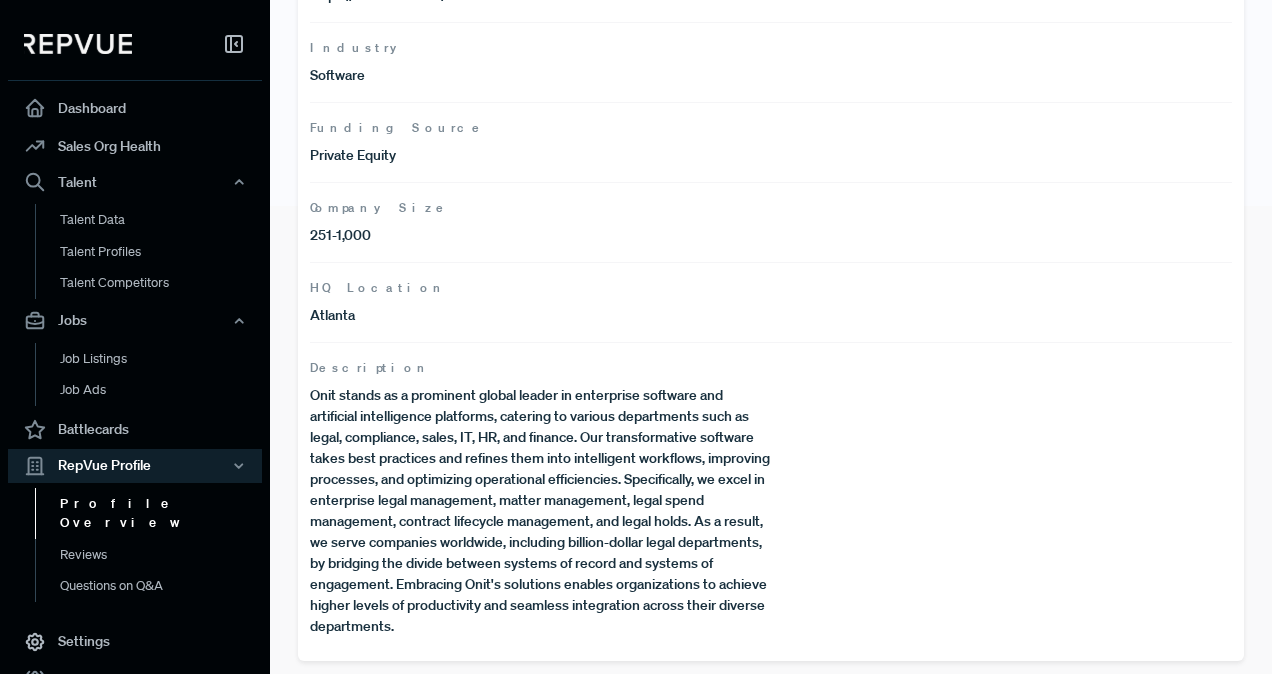 click on "Company Size 251-1,000" at bounding box center (771, 222) 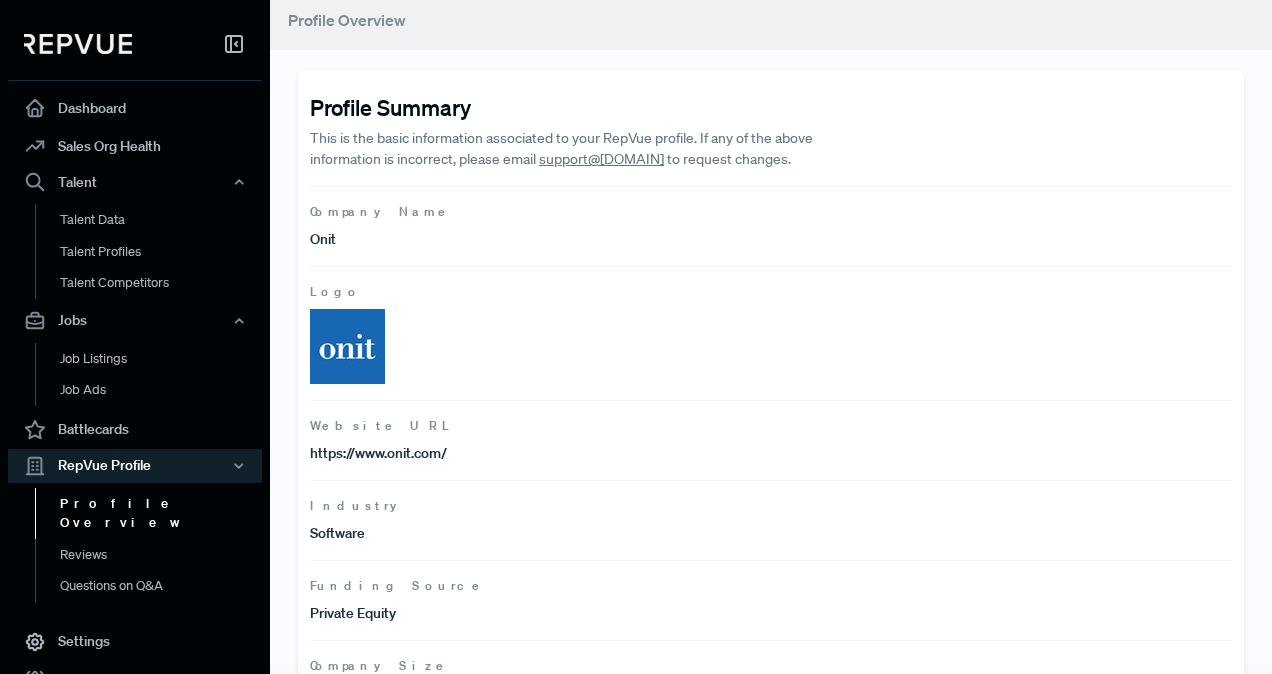scroll, scrollTop: 0, scrollLeft: 0, axis: both 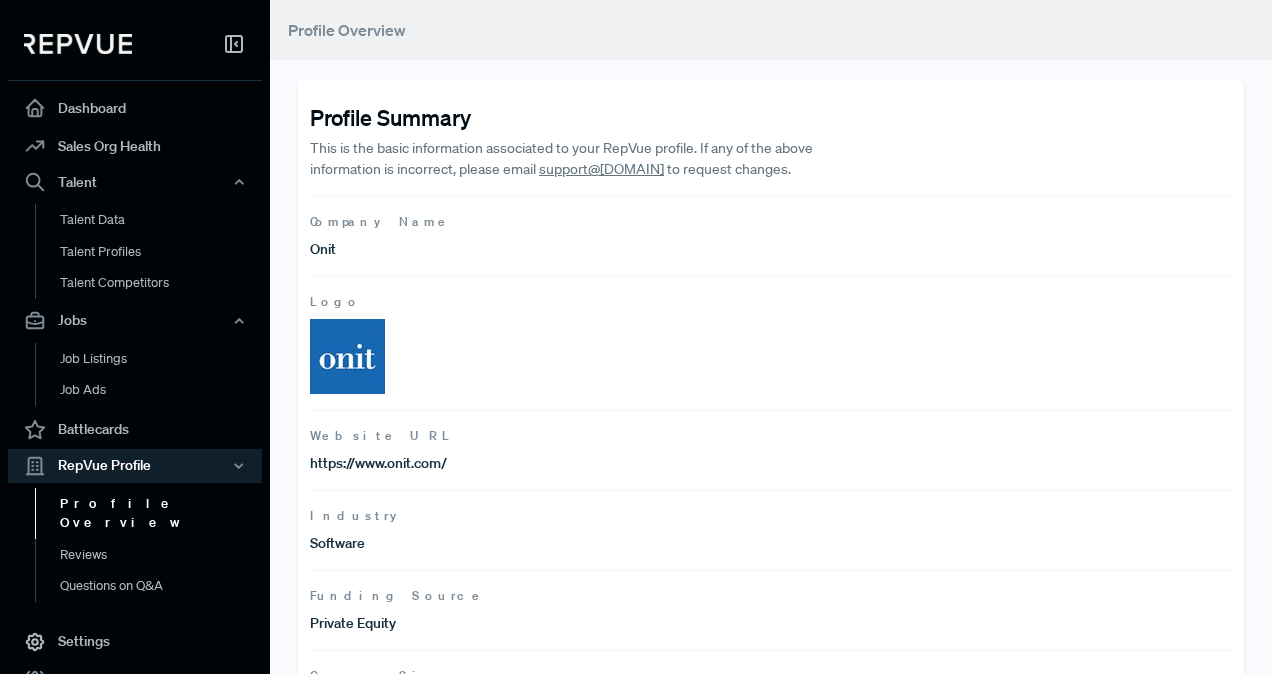 click on "Industry" at bounding box center [771, 516] 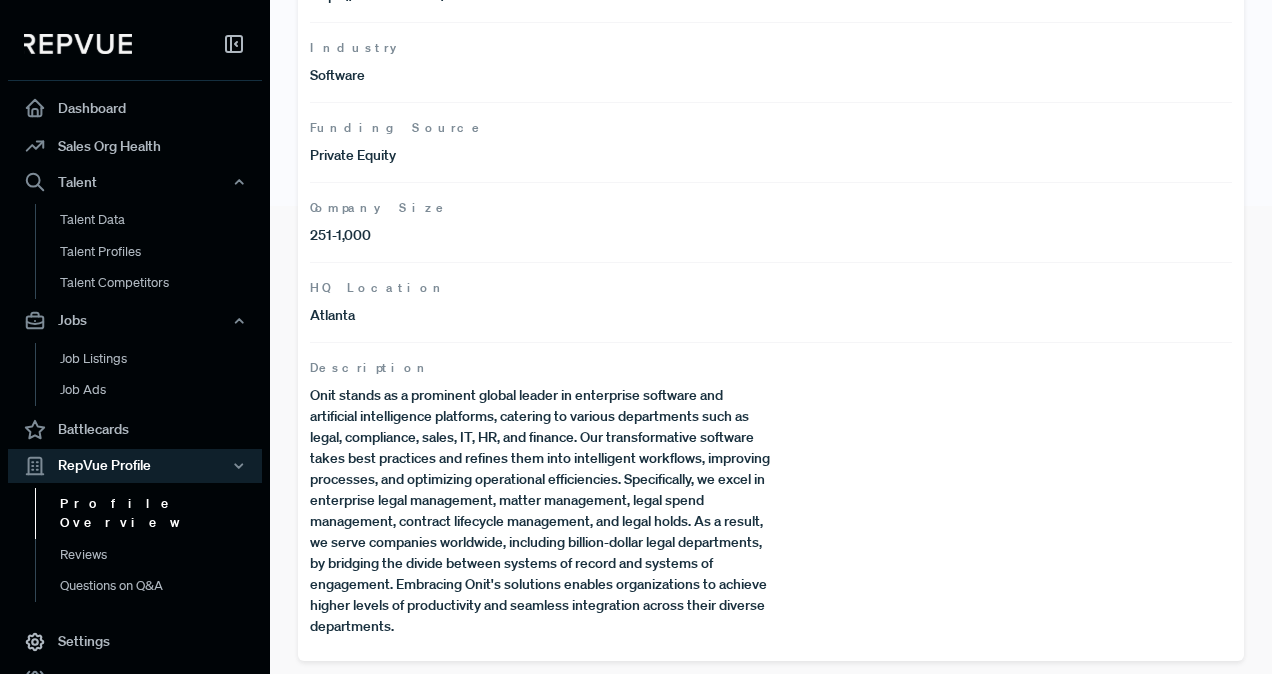 click on "Onit stands as a prominent global leader in enterprise software and artificial intelligence platforms, catering to various departments such as legal, compliance, sales, IT, HR, and finance.
Our transformative software takes best practices and refines them into intelligent workflows, improving processes, and optimizing operational efficiencies. Specifically, we excel in enterprise legal management, matter management, legal spend management, contract lifecycle management, and legal holds. As a result, we serve companies worldwide, including billion-dollar legal departments, by bridging the divide between systems of record and systems of engagement. Embracing Onit's solutions enables organizations to achieve higher levels of productivity and seamless integration across their diverse departments." at bounding box center (540, 511) 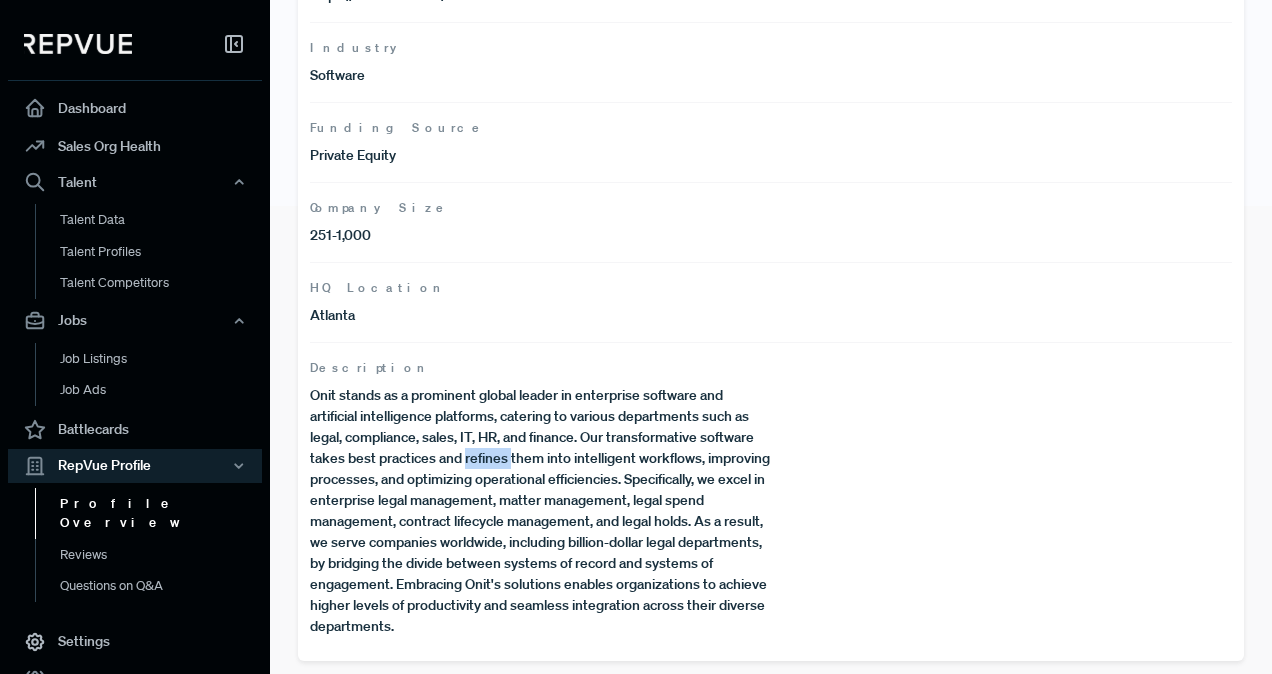 click on "Onit stands as a prominent global leader in enterprise software and artificial intelligence platforms, catering to various departments such as legal, compliance, sales, IT, HR, and finance.
Our transformative software takes best practices and refines them into intelligent workflows, improving processes, and optimizing operational efficiencies. Specifically, we excel in enterprise legal management, matter management, legal spend management, contract lifecycle management, and legal holds. As a result, we serve companies worldwide, including billion-dollar legal departments, by bridging the divide between systems of record and systems of engagement. Embracing Onit's solutions enables organizations to achieve higher levels of productivity and seamless integration across their diverse departments." at bounding box center [540, 511] 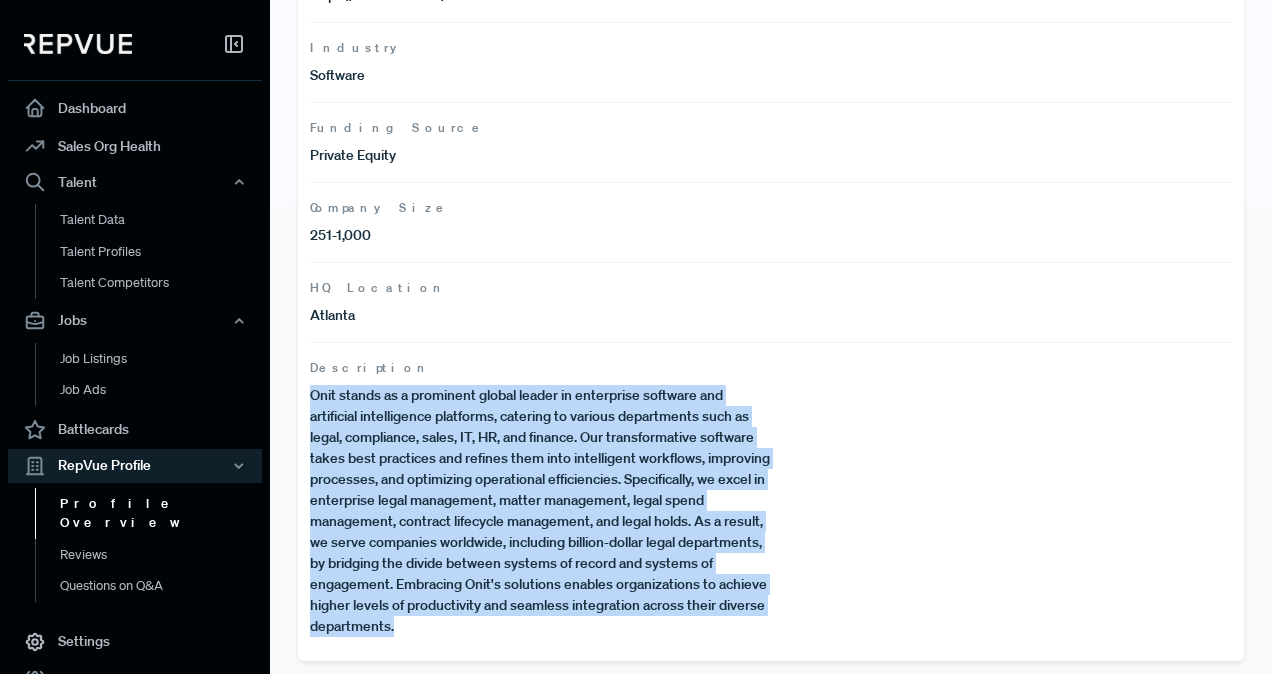 click on "Onit stands as a prominent global leader in enterprise software and artificial intelligence platforms, catering to various departments such as legal, compliance, sales, IT, HR, and finance.
Our transformative software takes best practices and refines them into intelligent workflows, improving processes, and optimizing operational efficiencies. Specifically, we excel in enterprise legal management, matter management, legal spend management, contract lifecycle management, and legal holds. As a result, we serve companies worldwide, including billion-dollar legal departments, by bridging the divide between systems of record and systems of engagement. Embracing Onit's solutions enables organizations to achieve higher levels of productivity and seamless integration across their diverse departments." at bounding box center (540, 511) 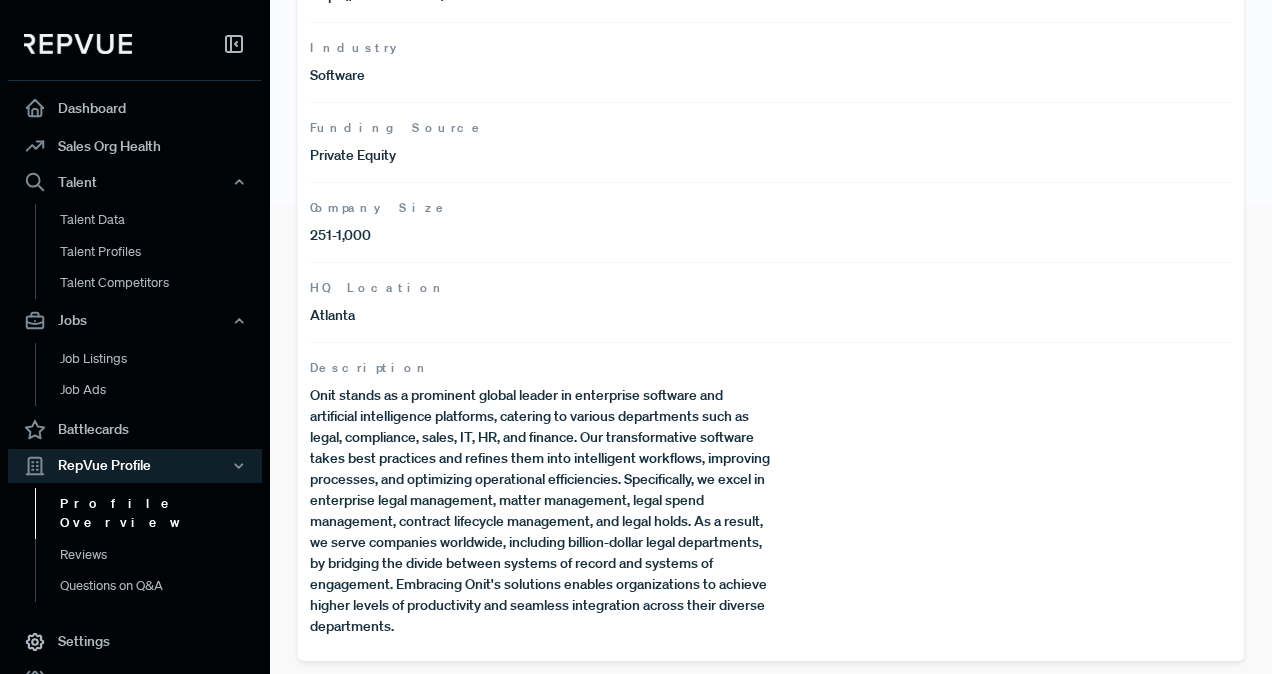 click on "Company Size 251-1,000" at bounding box center [771, 222] 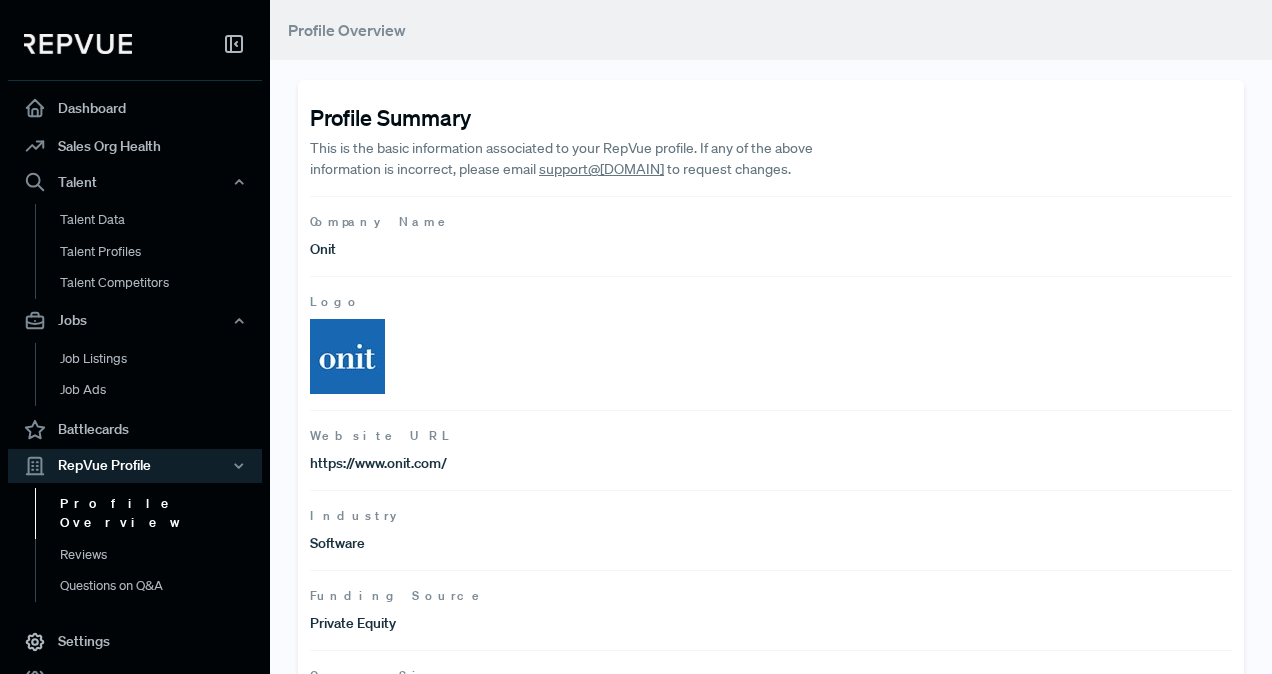 click on "Dashboard Sales Org Health Talent   Talent Data Talent Profiles Talent Competitors Jobs   Job Listings Job Ads Battlecards RepVue Profile   Profile Overview Reviews Questions on Q&A" at bounding box center [135, 319] 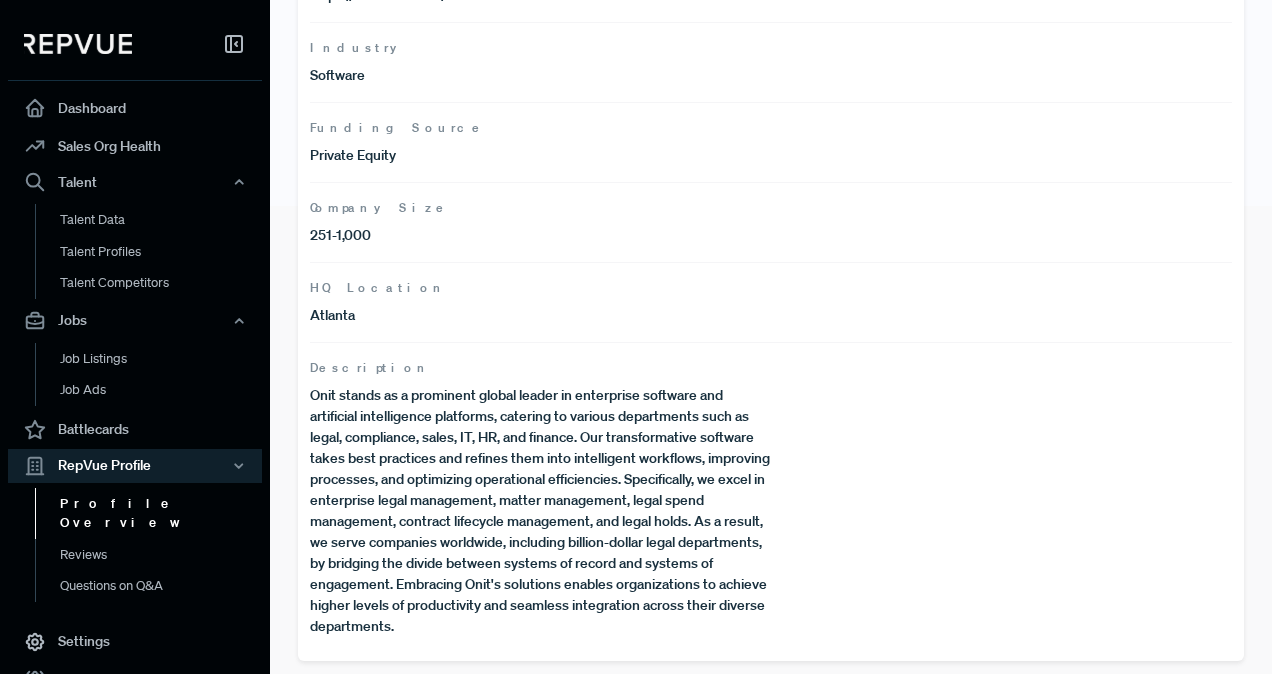 scroll, scrollTop: 0, scrollLeft: 0, axis: both 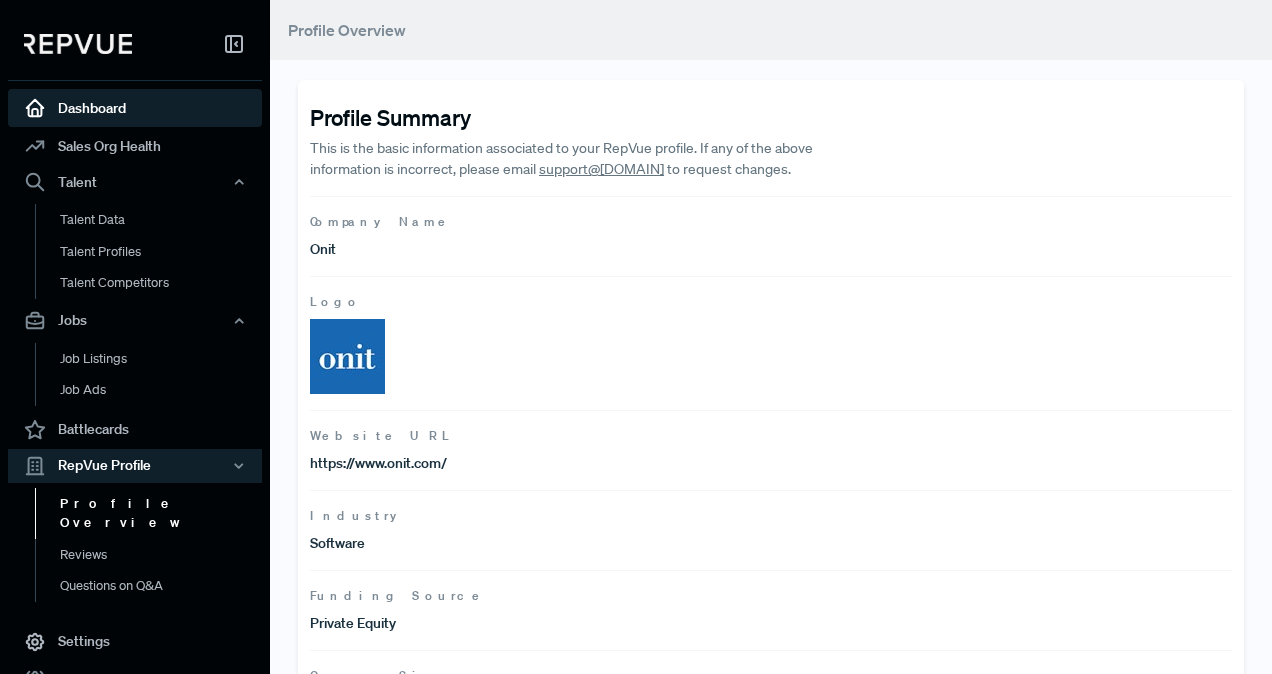 click on "Dashboard" at bounding box center (135, 108) 